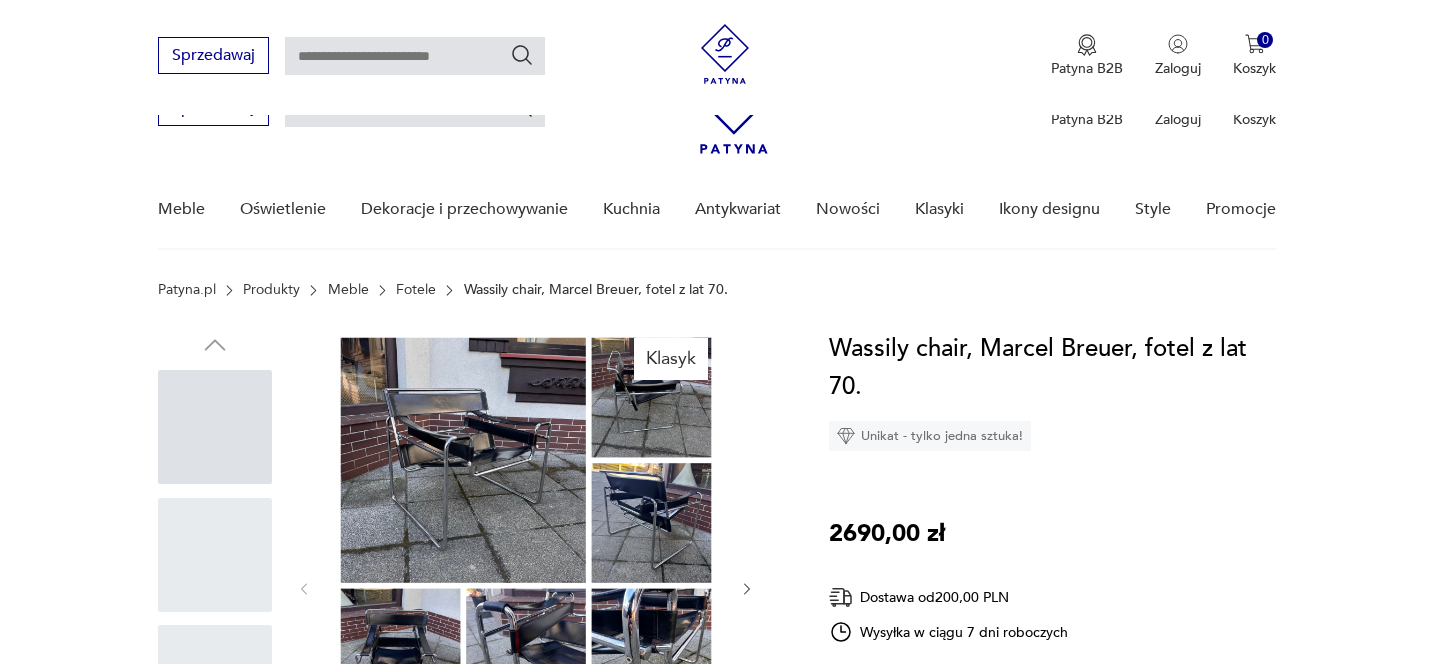 scroll, scrollTop: 1074, scrollLeft: 0, axis: vertical 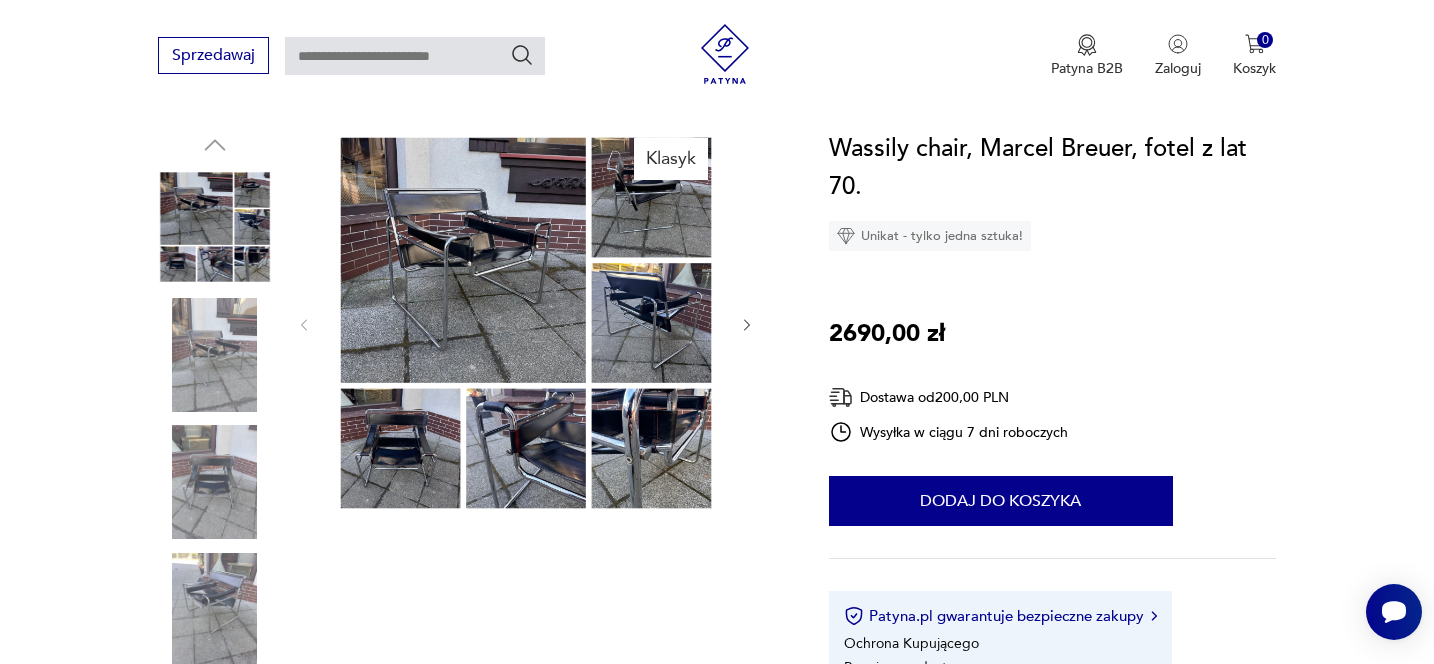 click at bounding box center [215, 355] 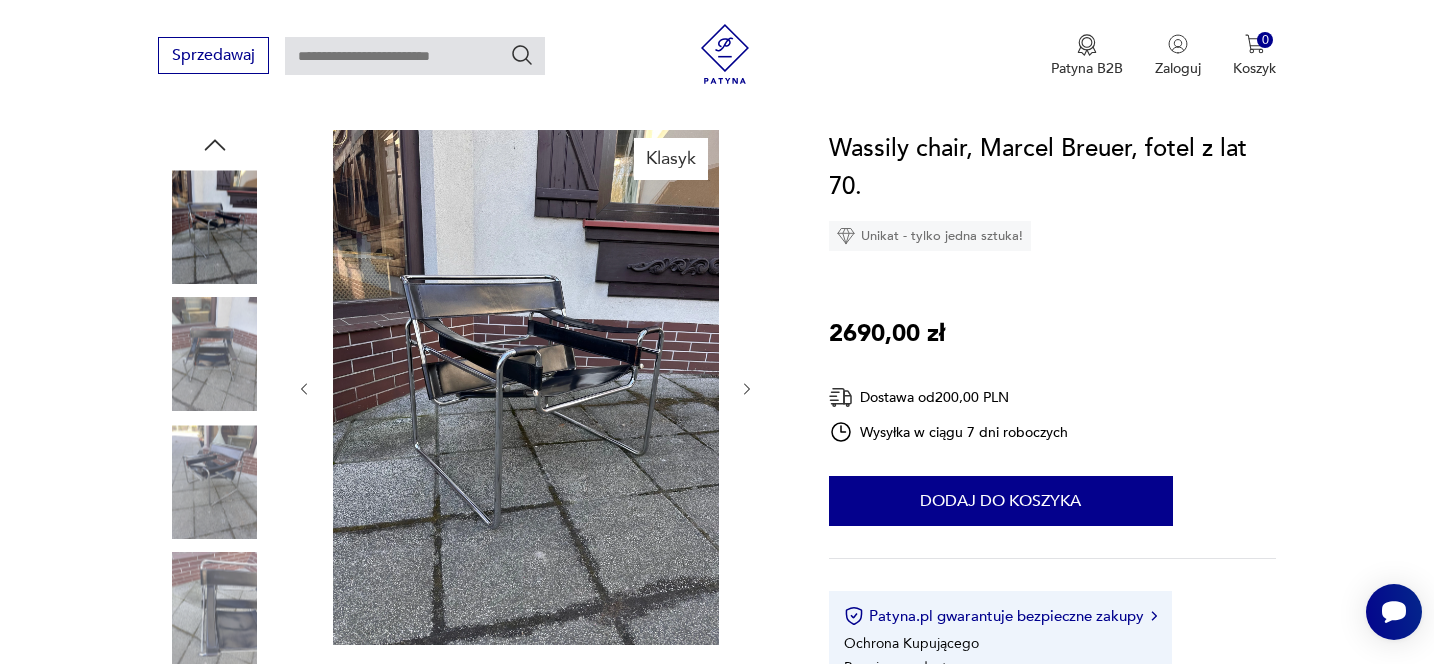 click 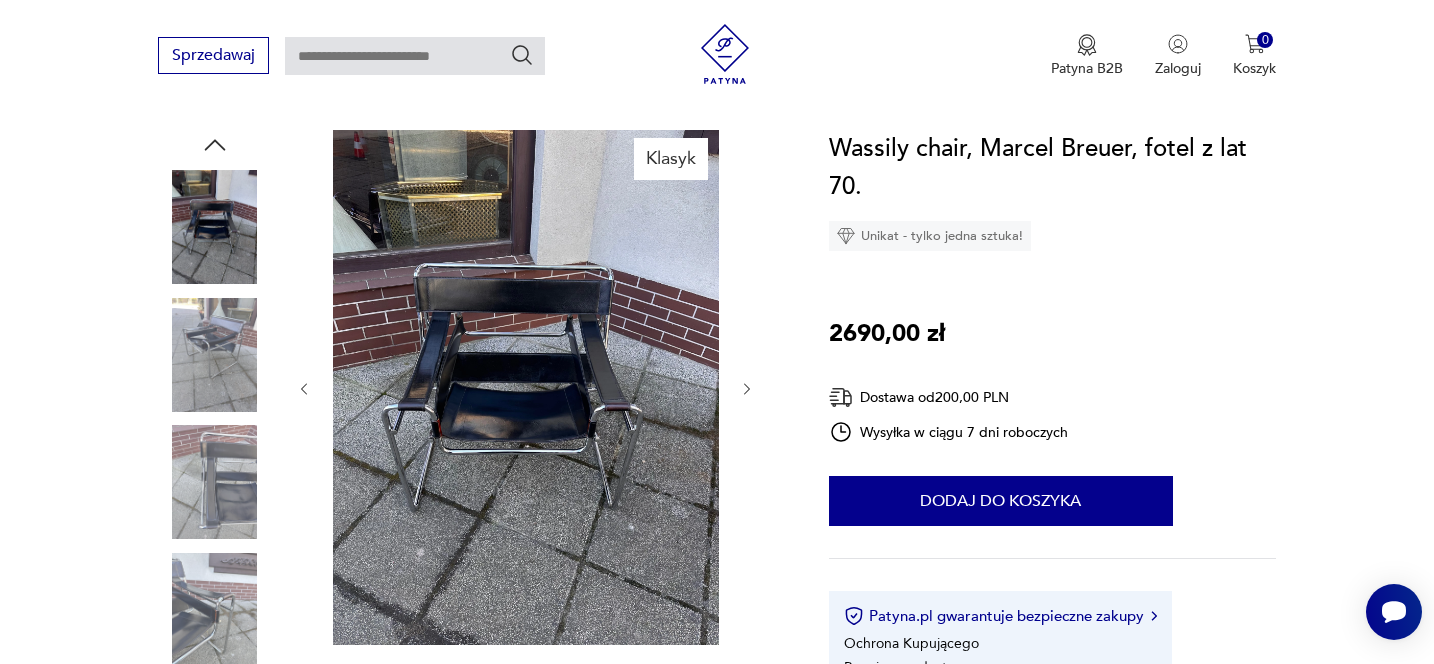 click 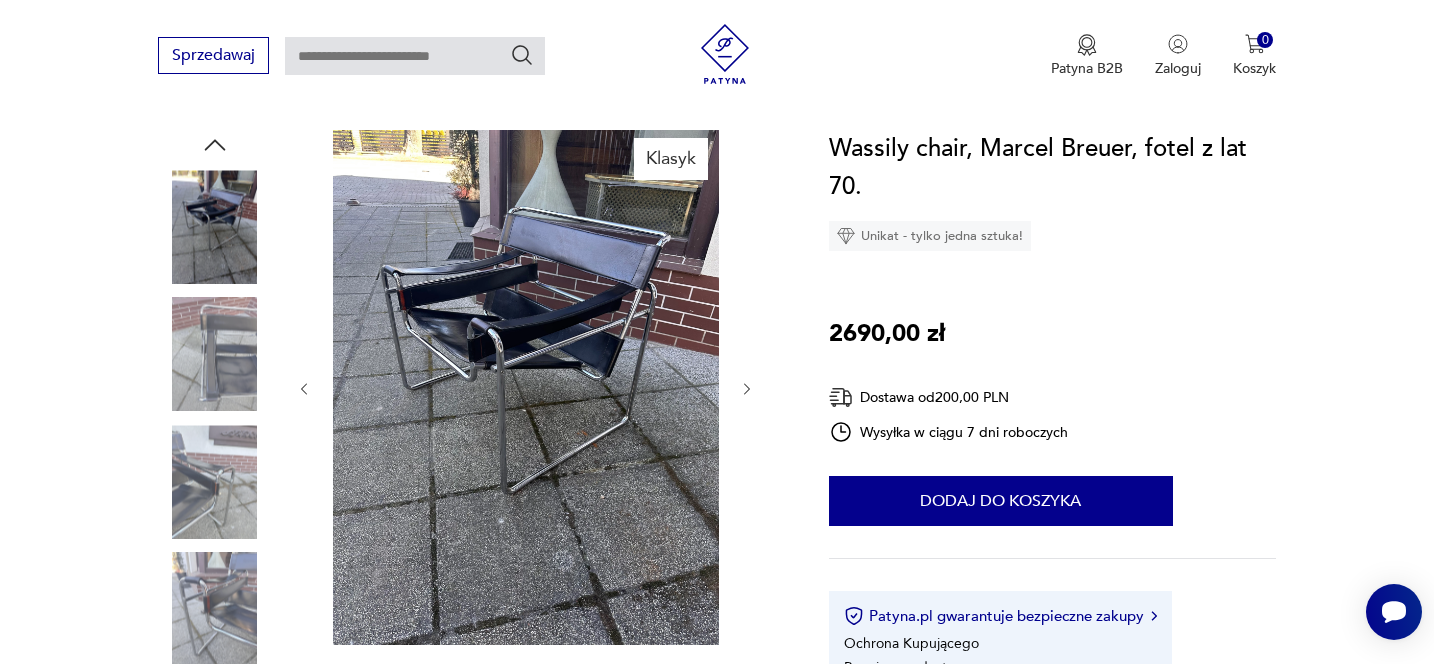click 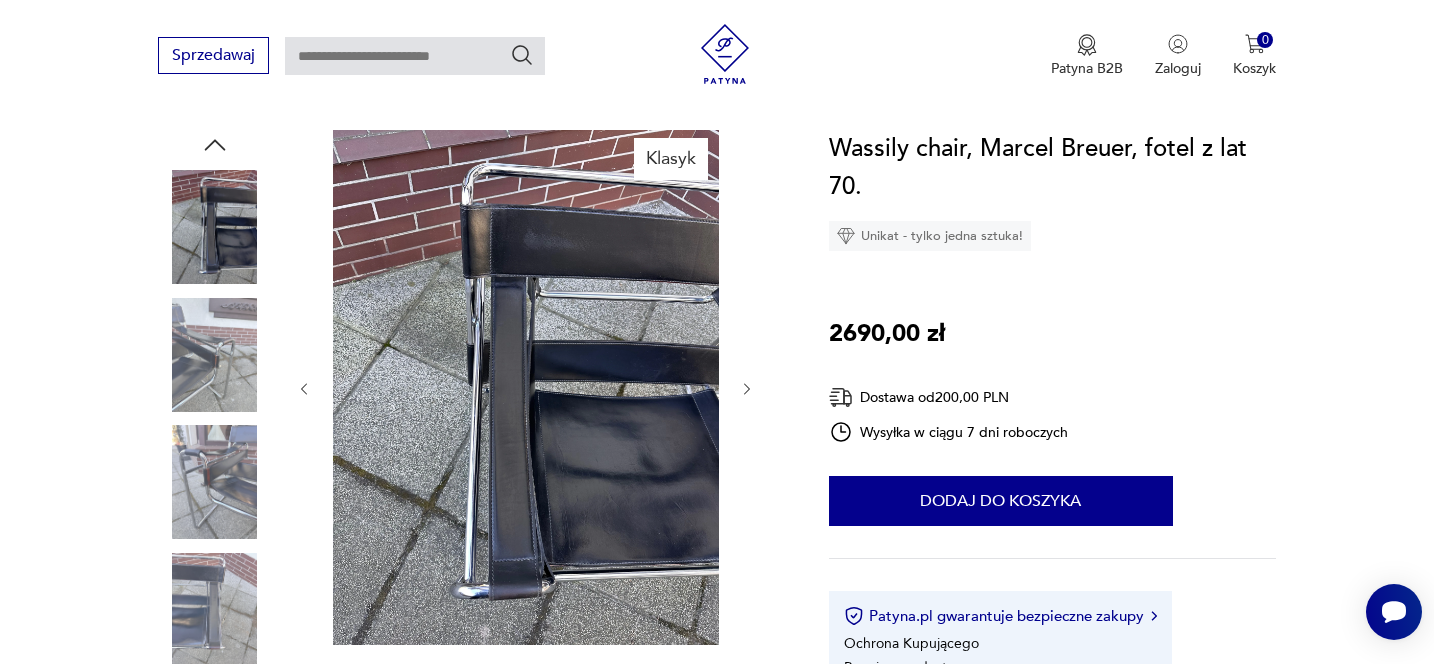 click 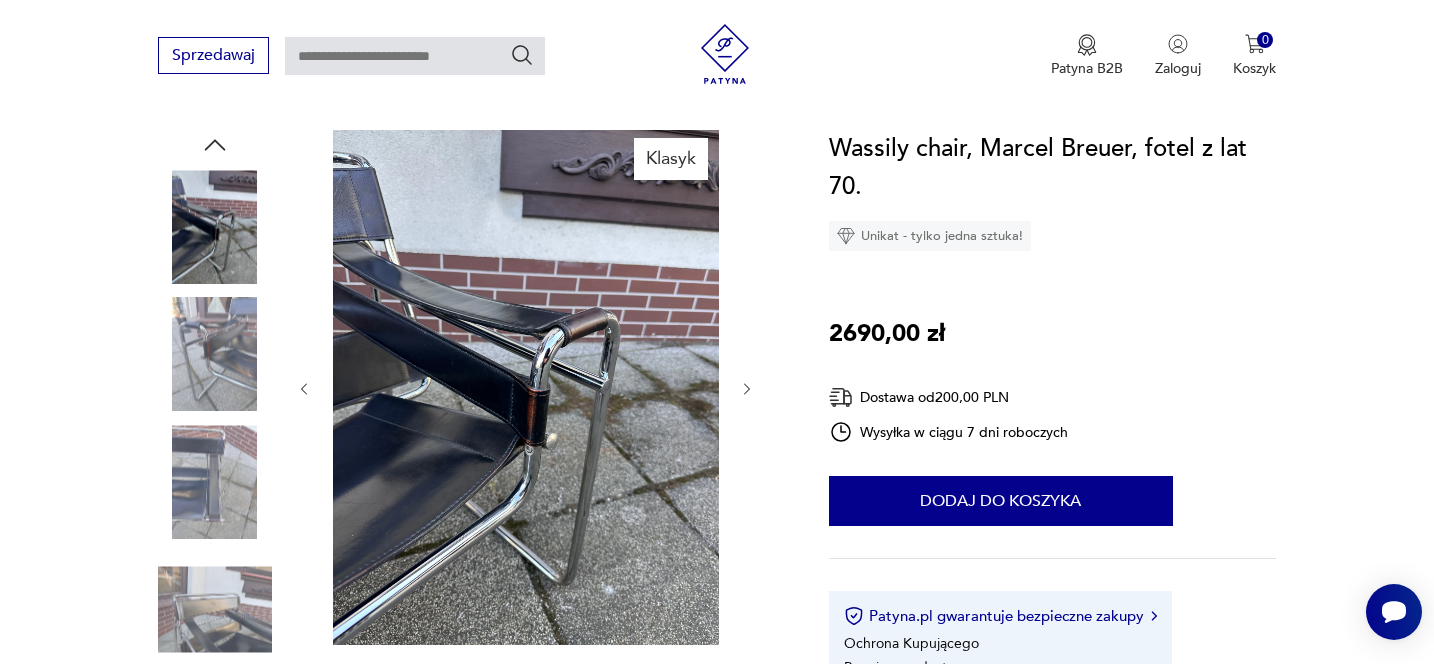 click 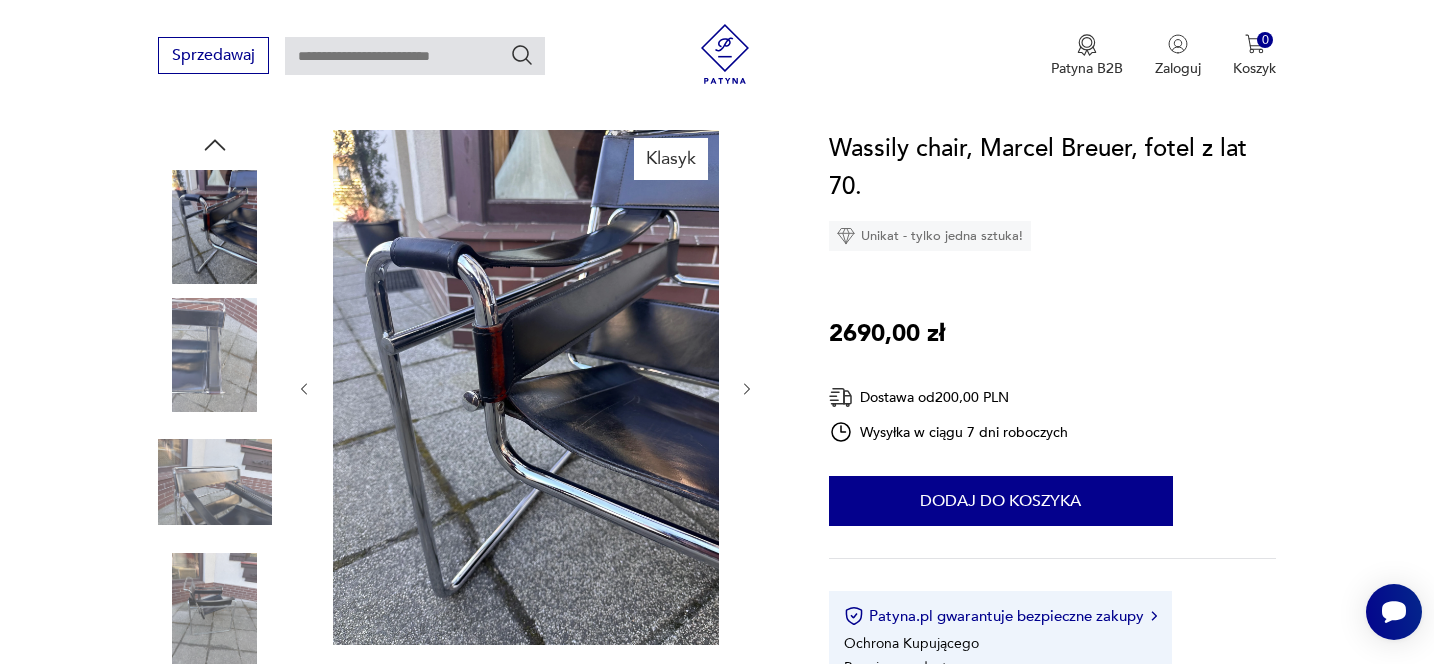 click 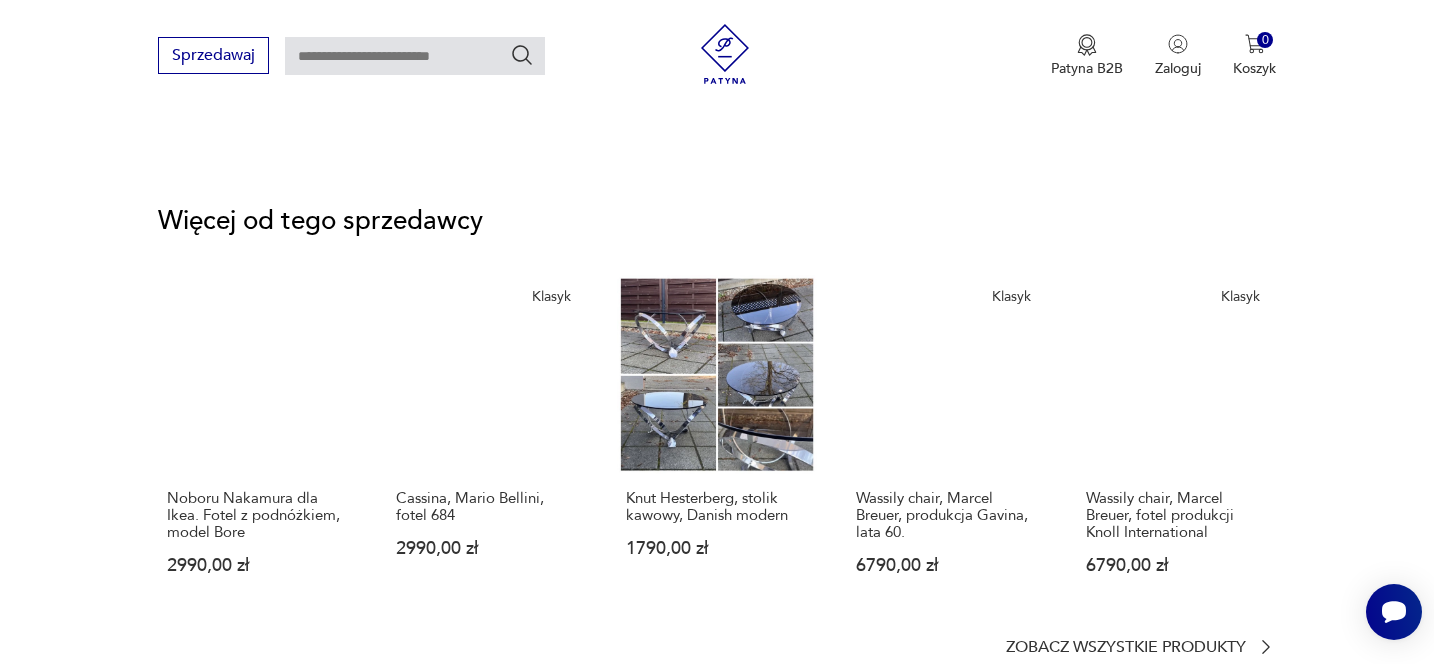 scroll, scrollTop: 2445, scrollLeft: 0, axis: vertical 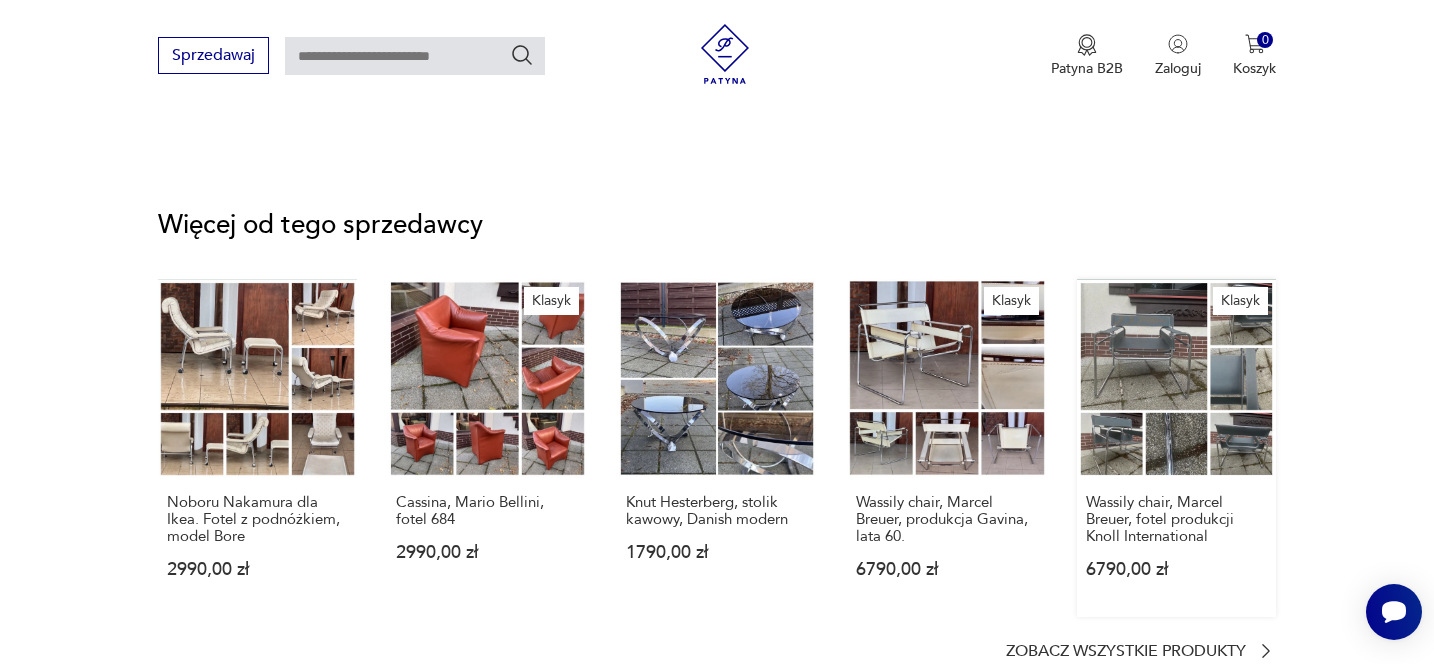 click on "Klasyk Wassily chair, [PERSON], fotel produkcji Knoll International 6790,00 zł" at bounding box center [1177, 448] 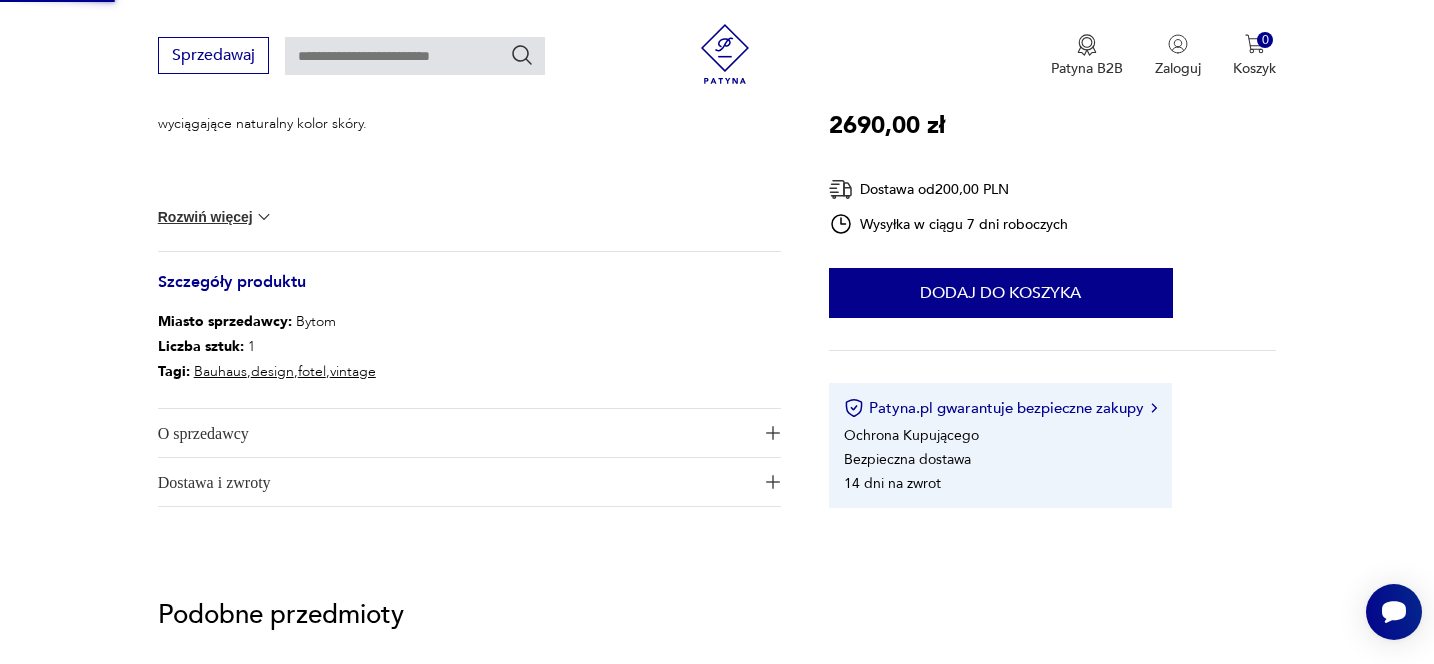 scroll, scrollTop: 349, scrollLeft: 0, axis: vertical 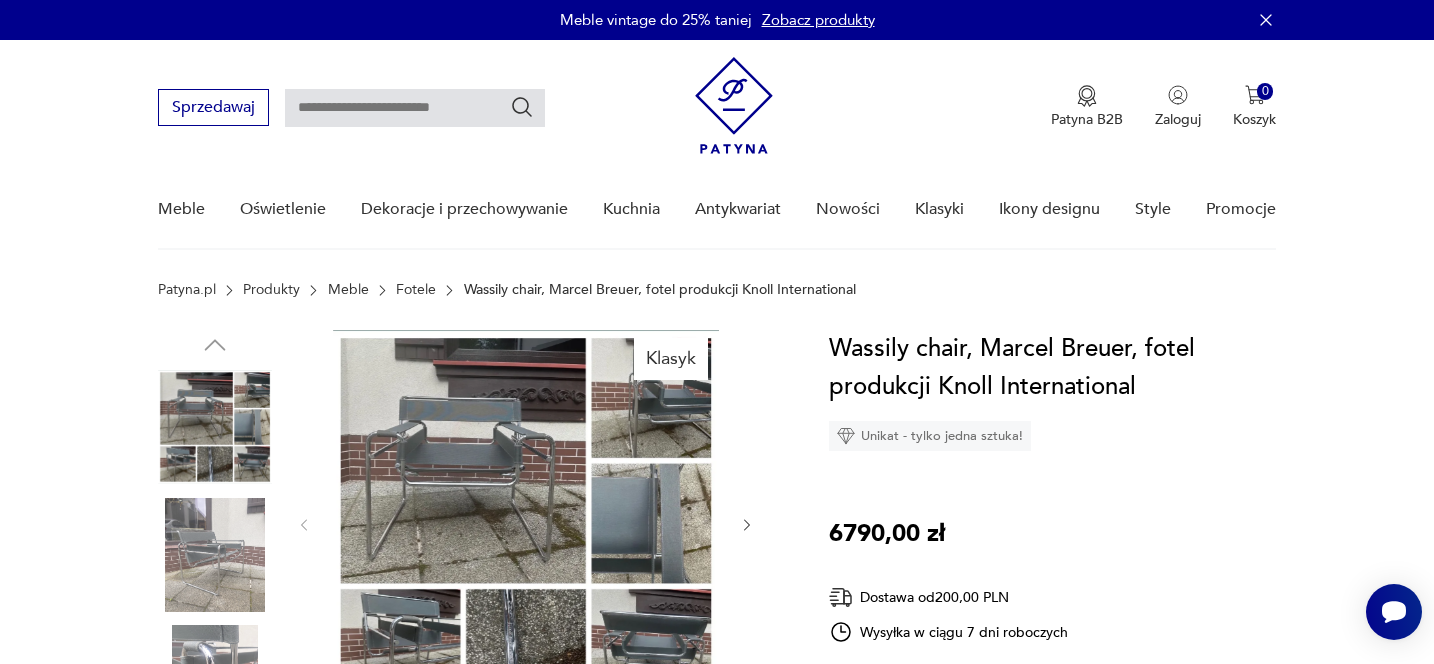 click at bounding box center [215, 555] 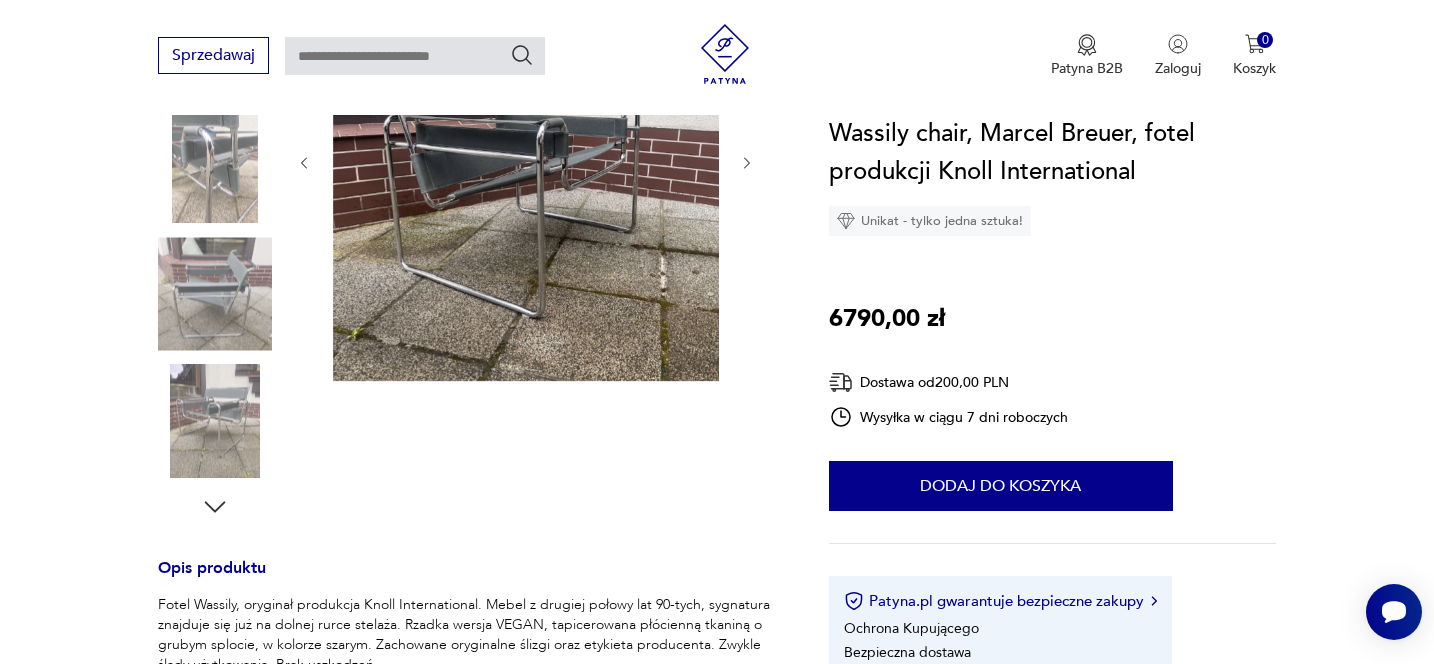 scroll, scrollTop: 0, scrollLeft: 0, axis: both 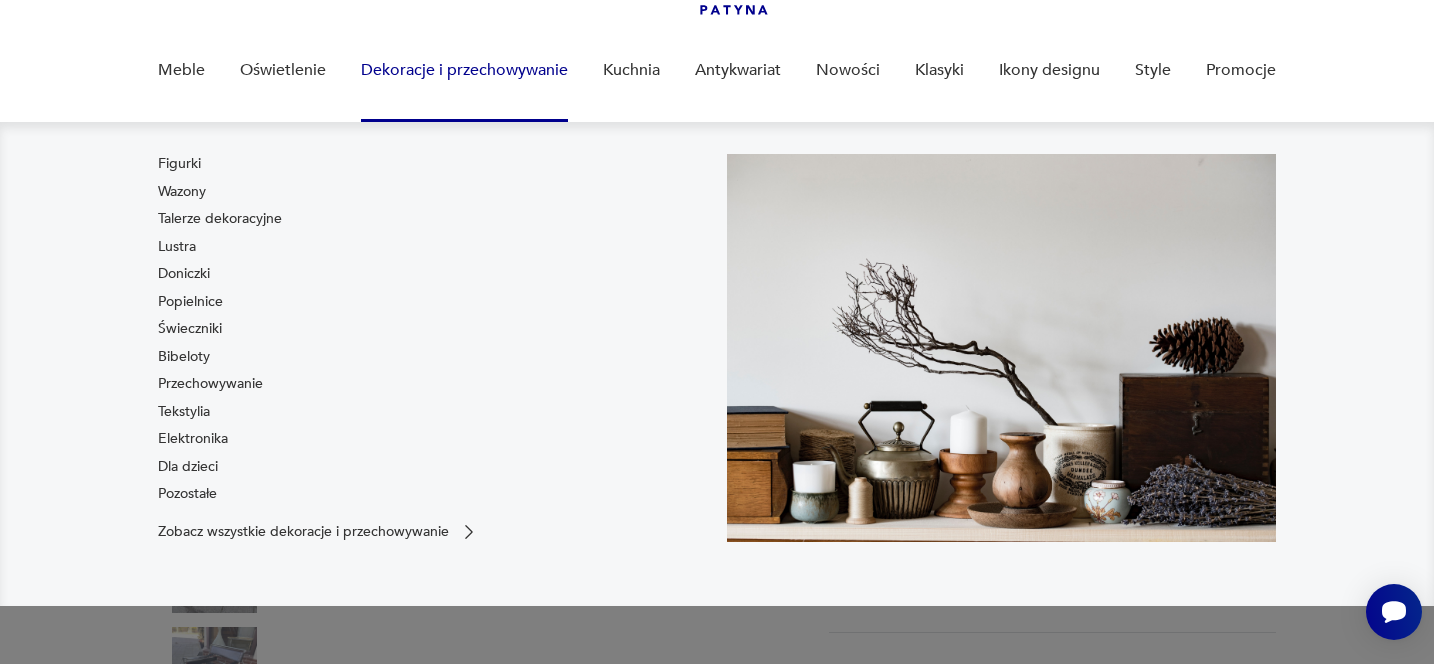 click on "Dekoracje i przechowywanie" at bounding box center (464, 70) 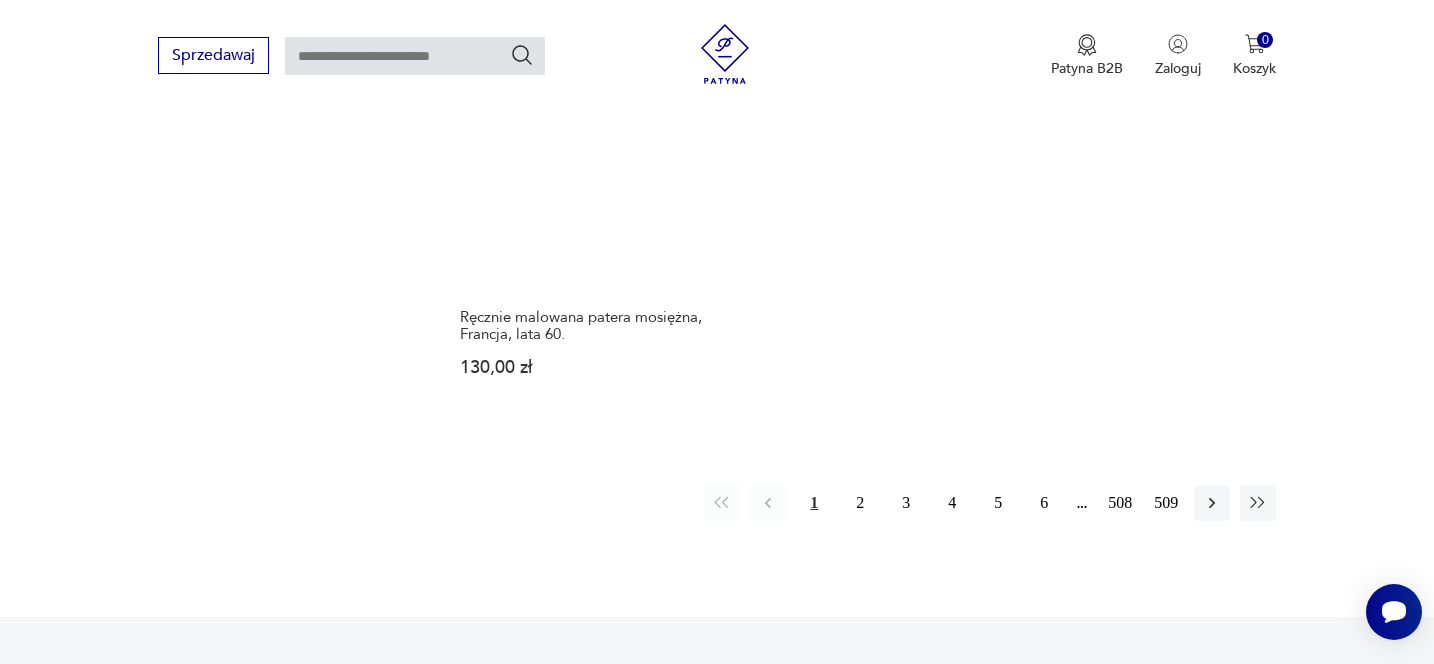 scroll, scrollTop: 2967, scrollLeft: 0, axis: vertical 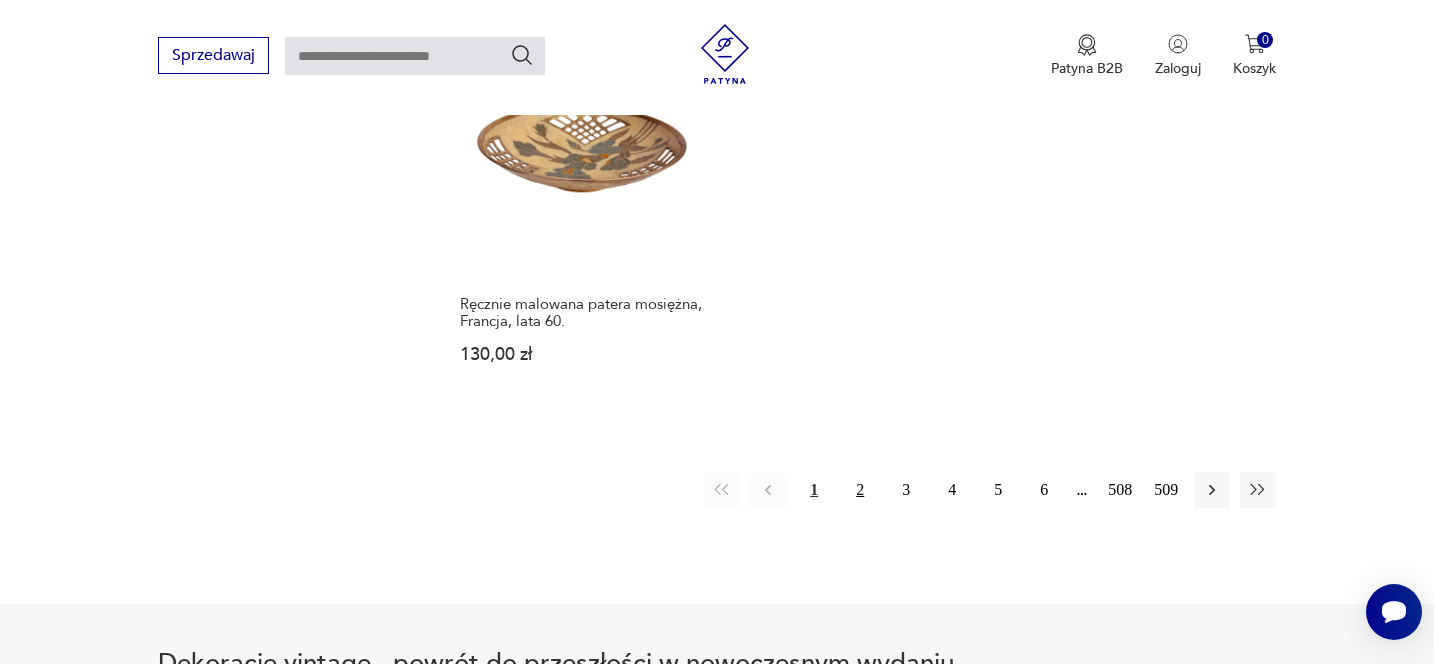 click on "2" at bounding box center [860, 490] 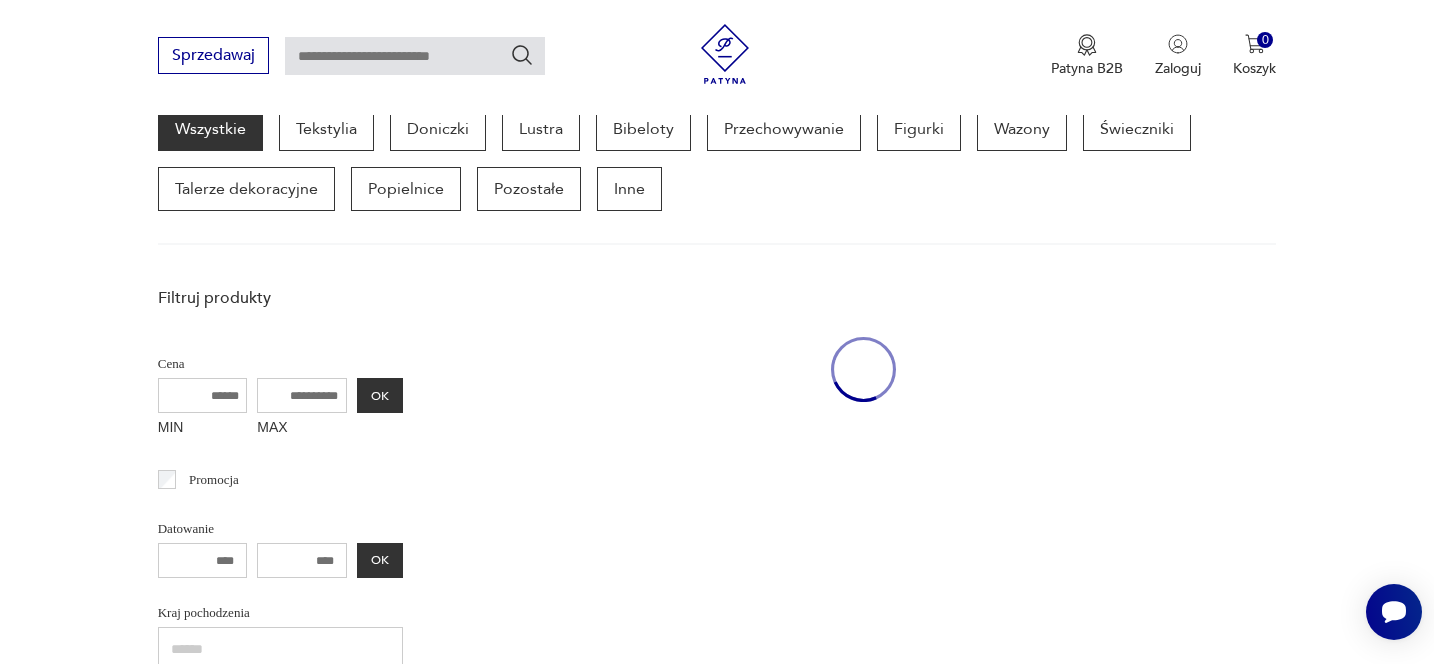 scroll, scrollTop: 531, scrollLeft: 0, axis: vertical 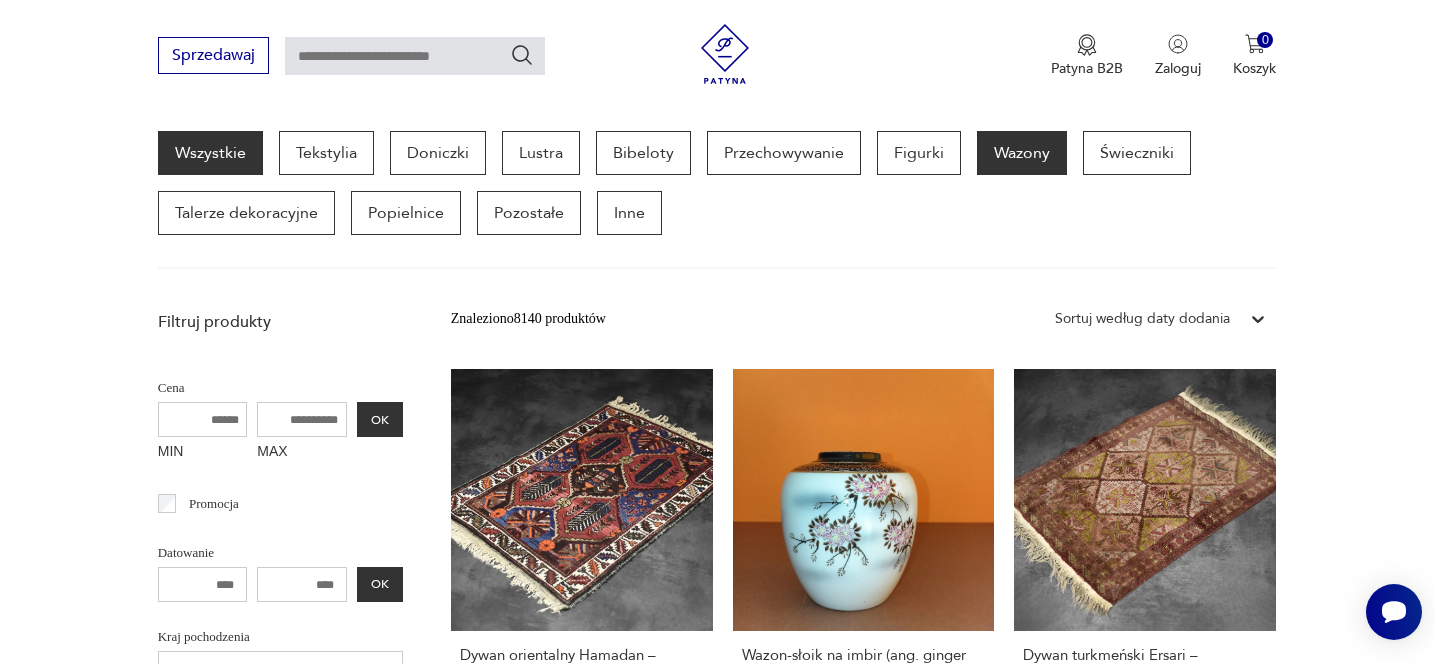 click on "Wazony" at bounding box center [1022, 153] 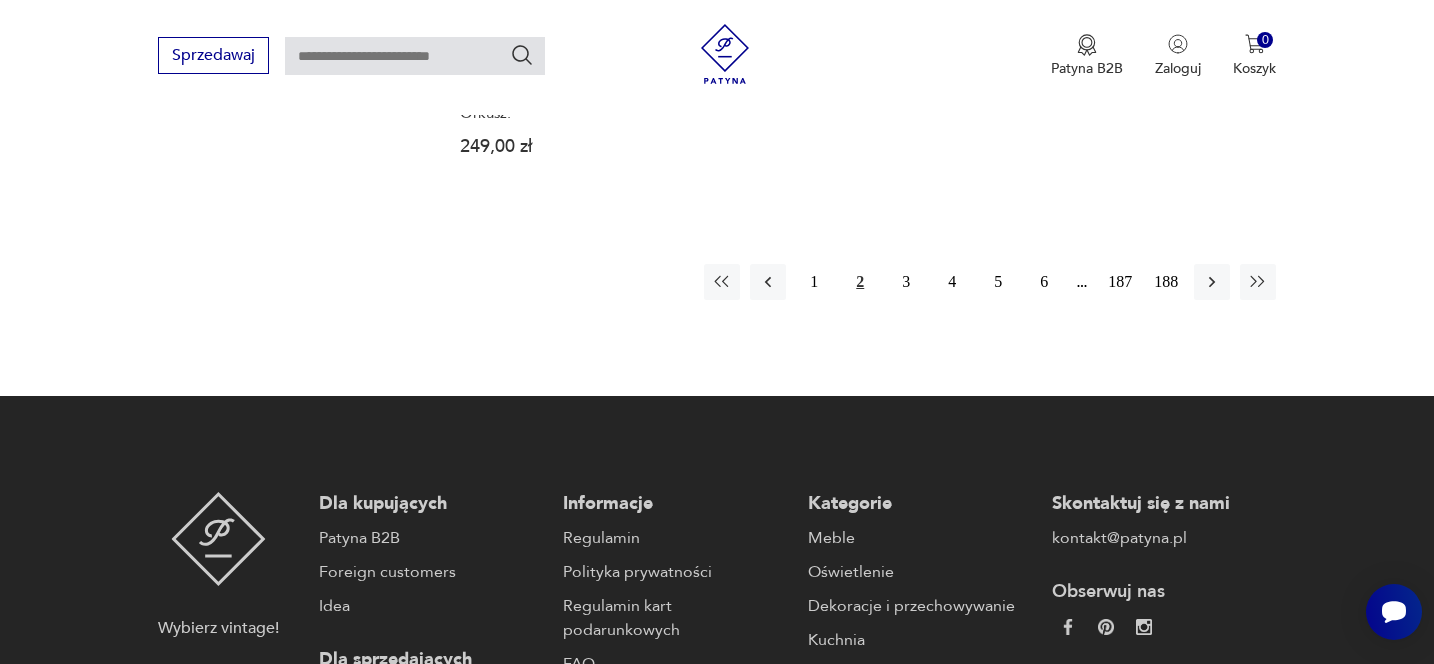 scroll, scrollTop: 3090, scrollLeft: 0, axis: vertical 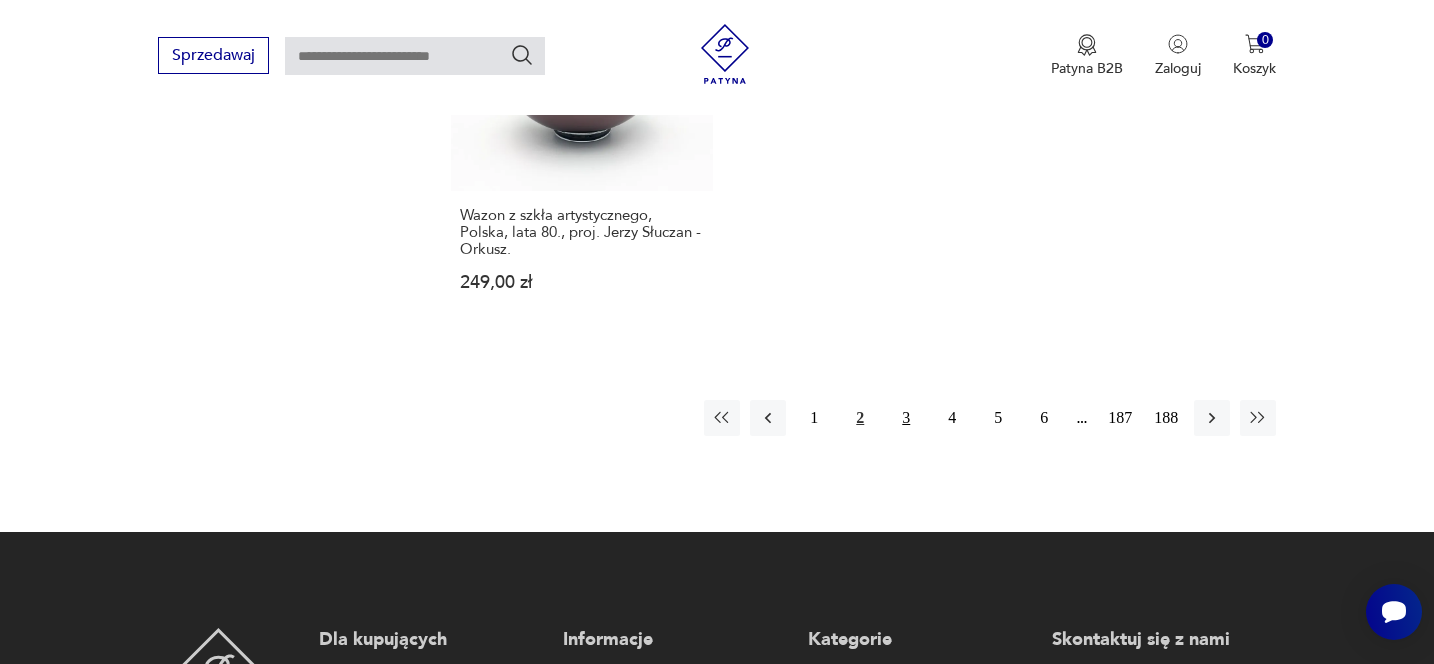click on "3" at bounding box center [906, 418] 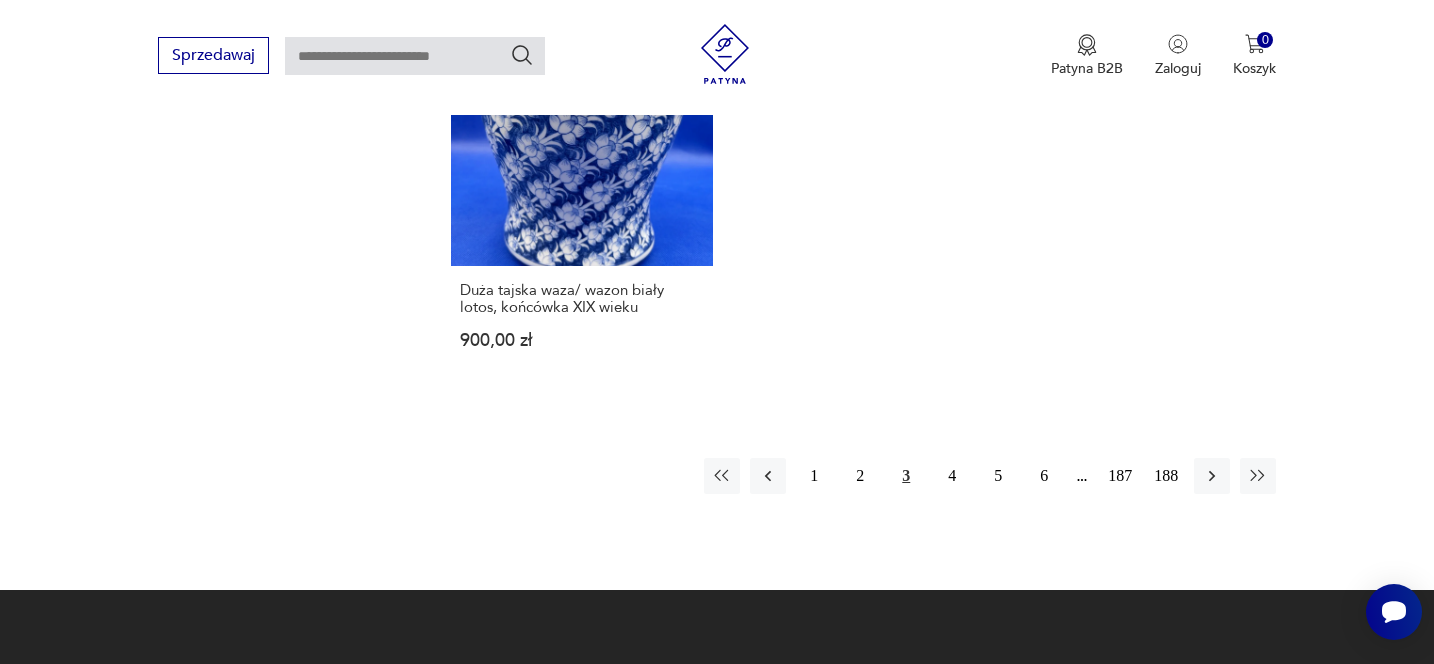 scroll, scrollTop: 2940, scrollLeft: 0, axis: vertical 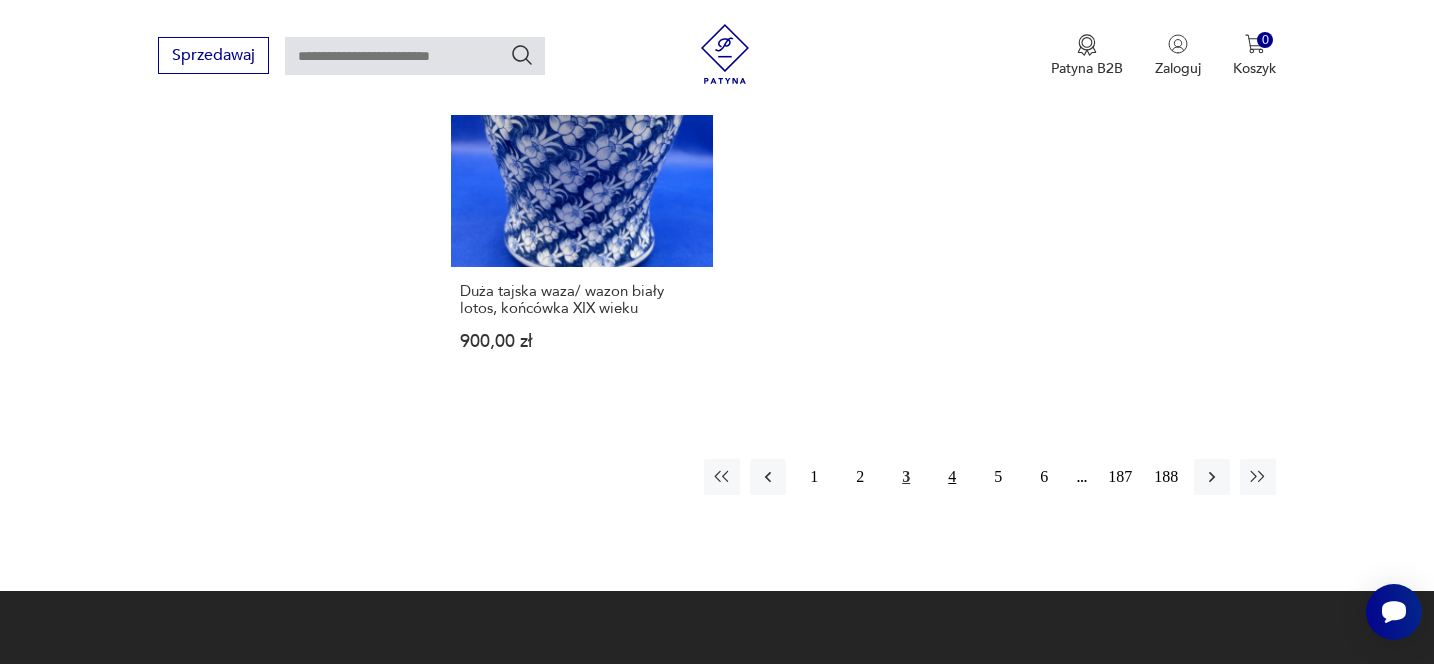 click on "4" at bounding box center (952, 477) 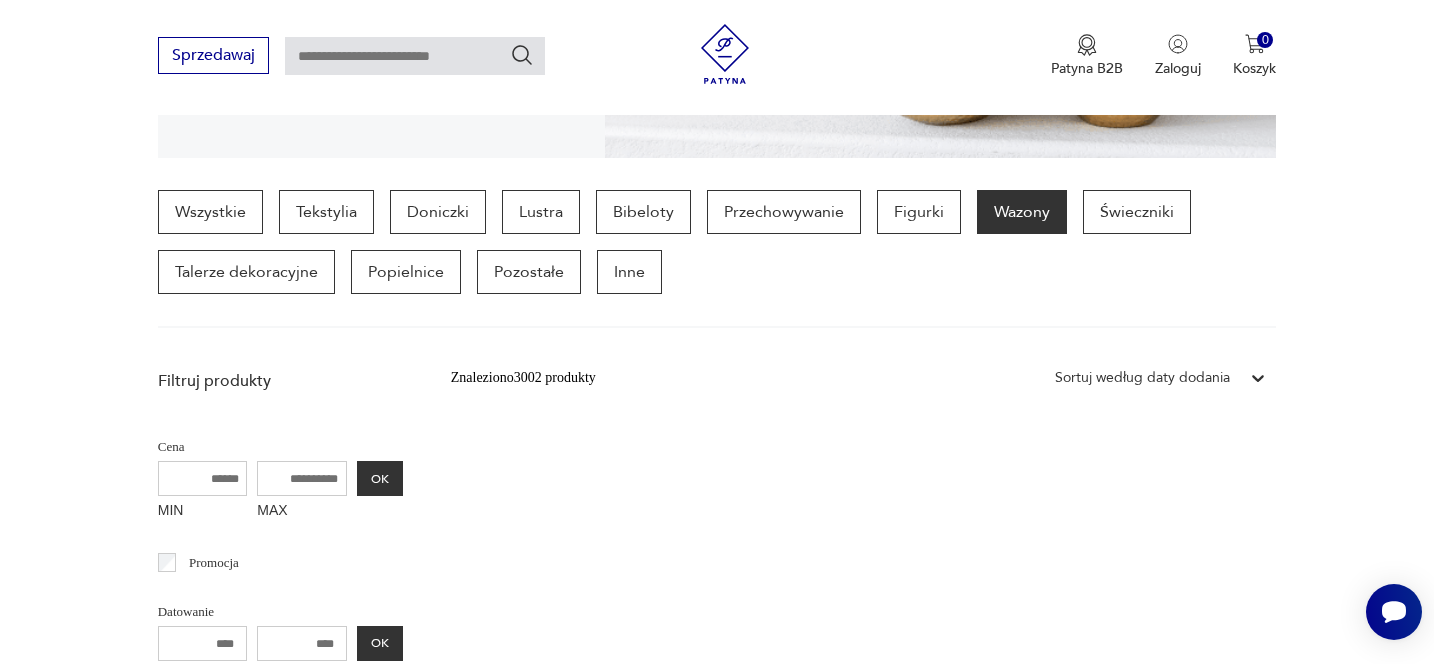 scroll, scrollTop: 0, scrollLeft: 0, axis: both 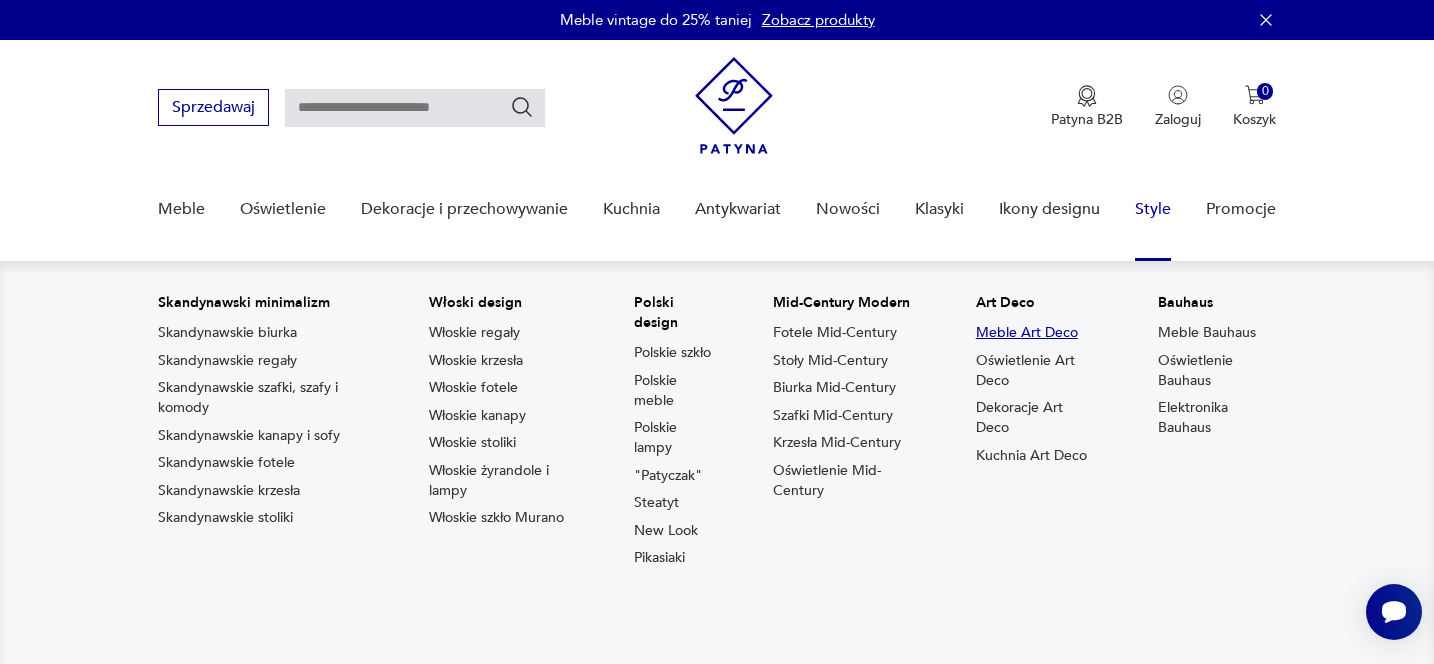 click on "Meble Art Deco" at bounding box center [1027, 333] 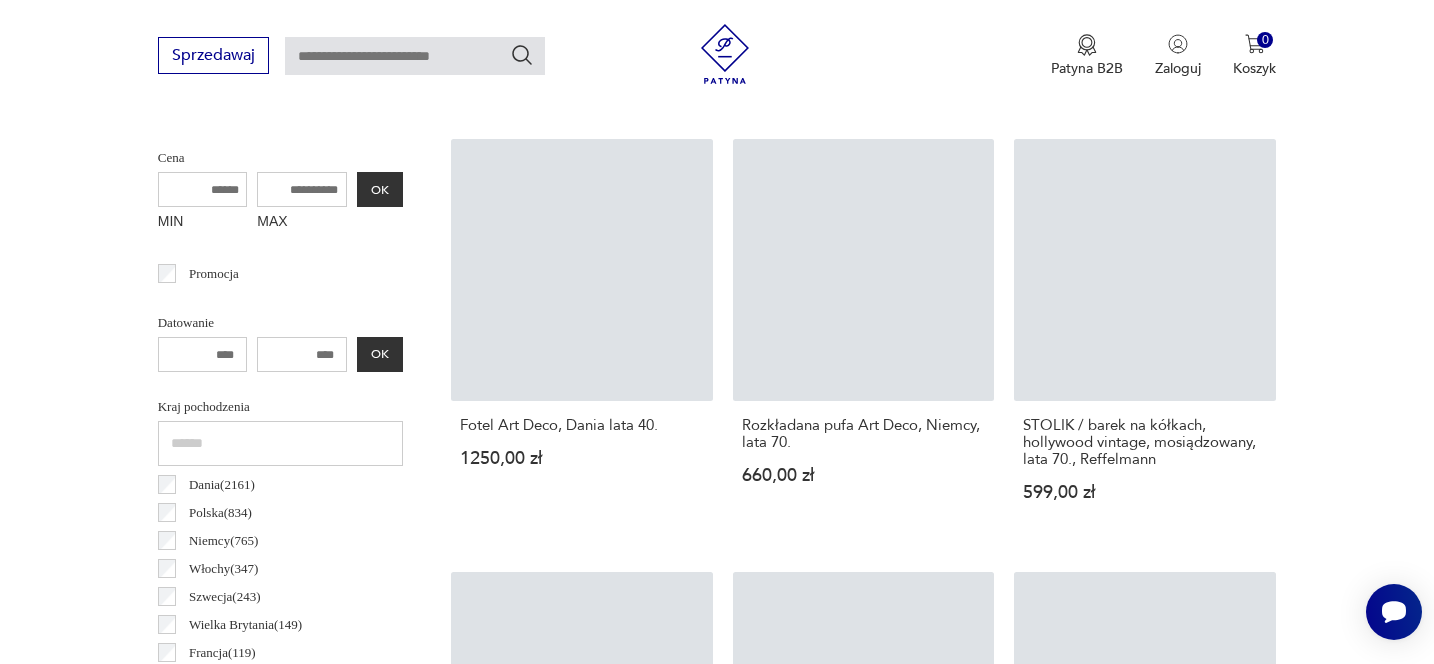 scroll, scrollTop: 760, scrollLeft: 0, axis: vertical 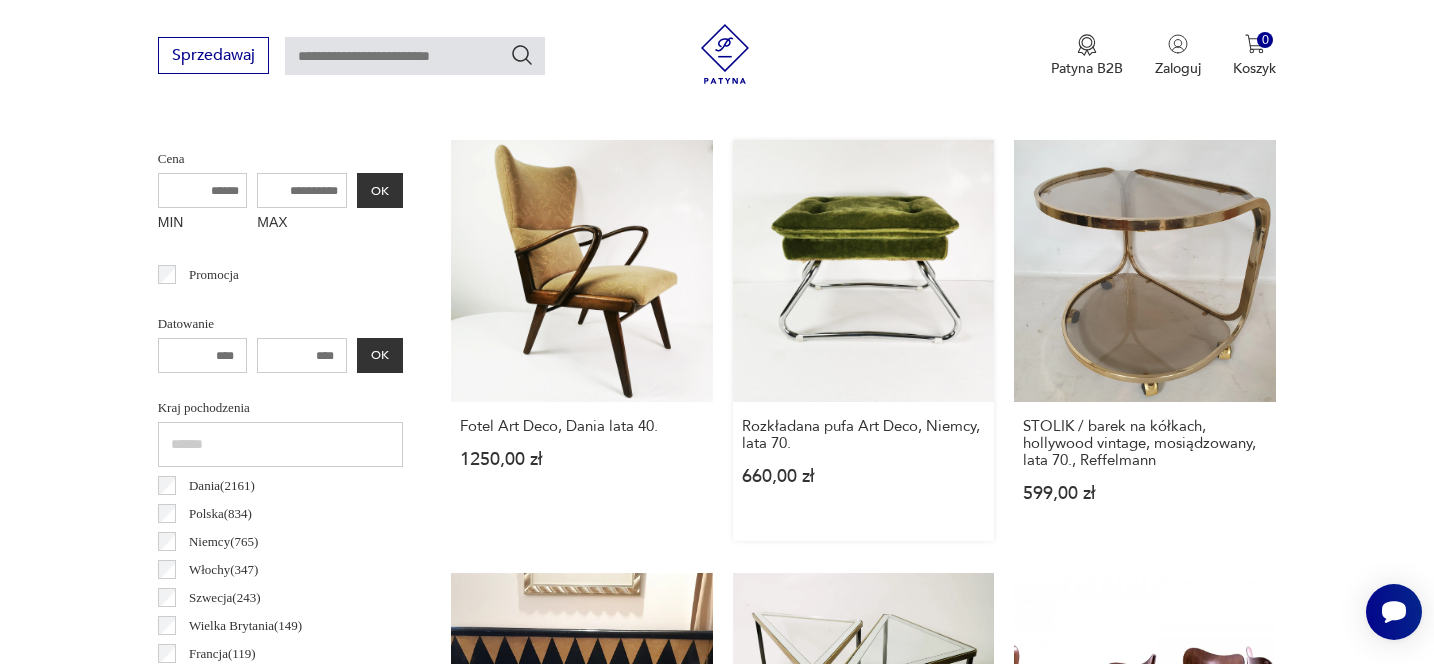 click on "Rozkładana pufa Art Deco, [STATE], lata 70. 660,00 zł" at bounding box center [864, 340] 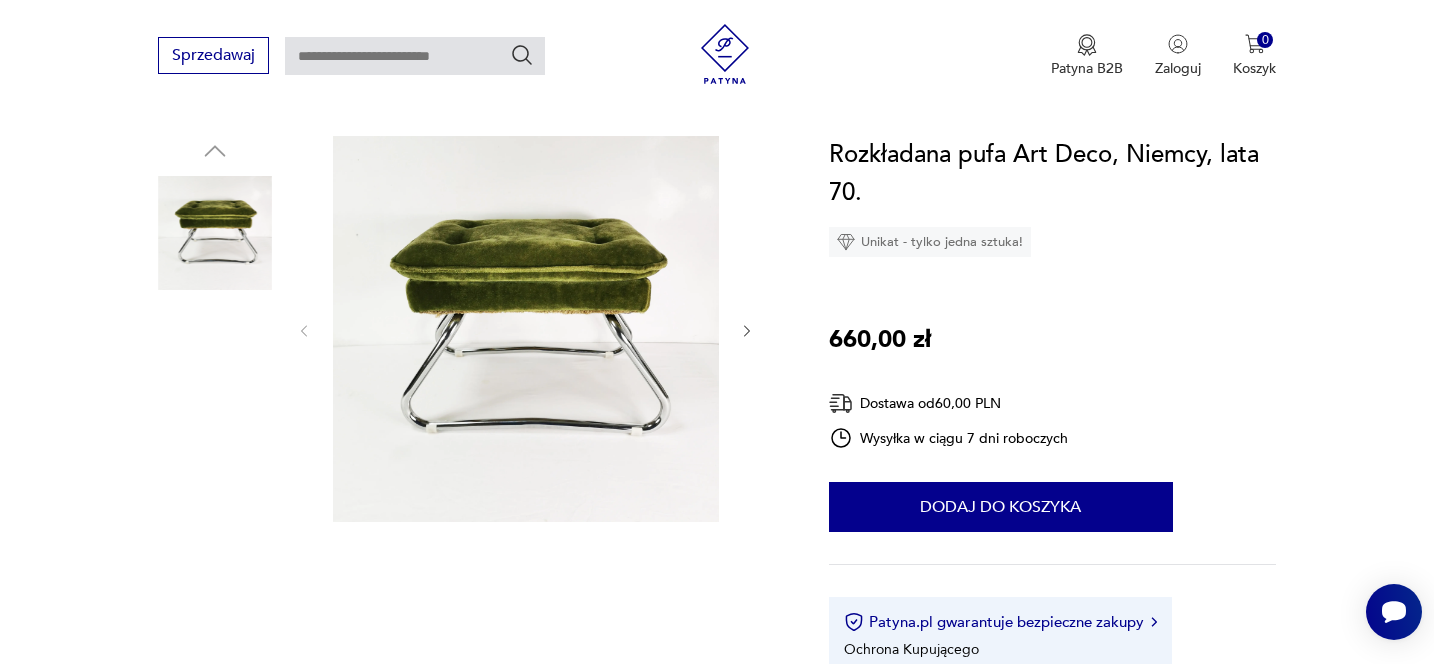 scroll, scrollTop: 203, scrollLeft: 0, axis: vertical 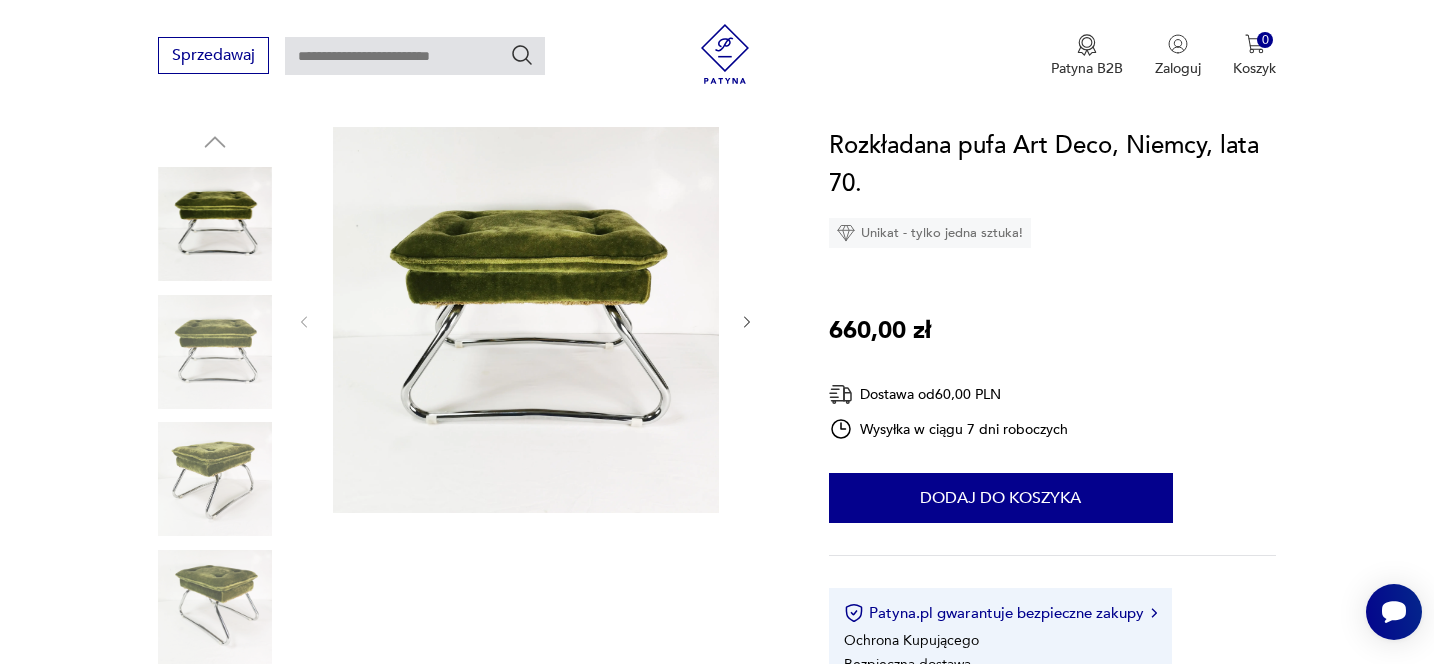 click at bounding box center (215, 607) 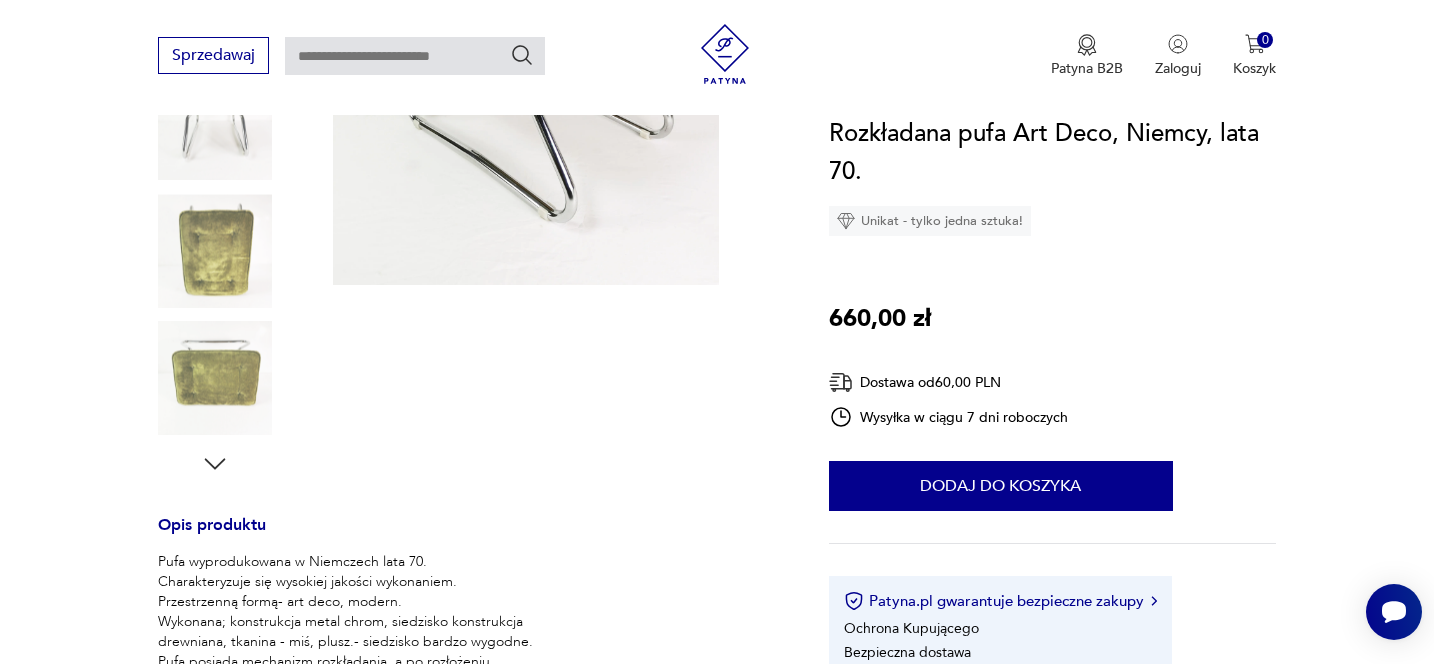 scroll, scrollTop: 489, scrollLeft: 0, axis: vertical 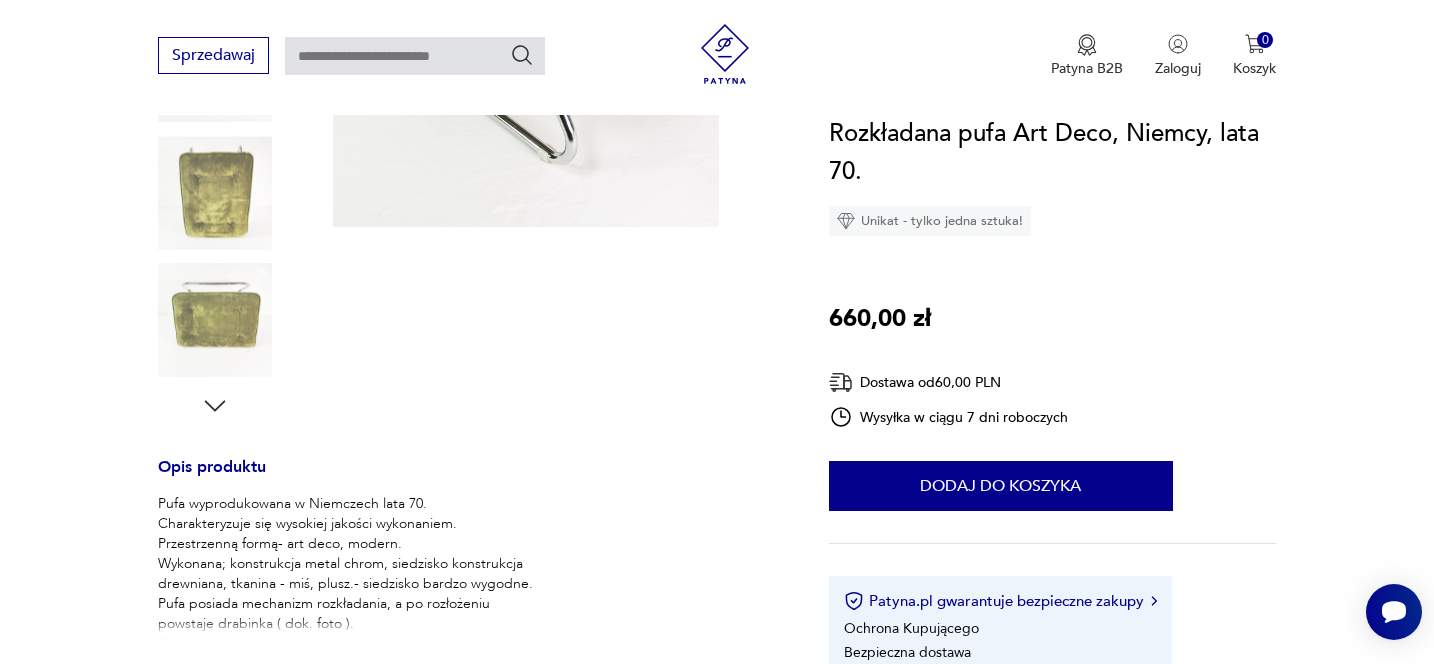 click 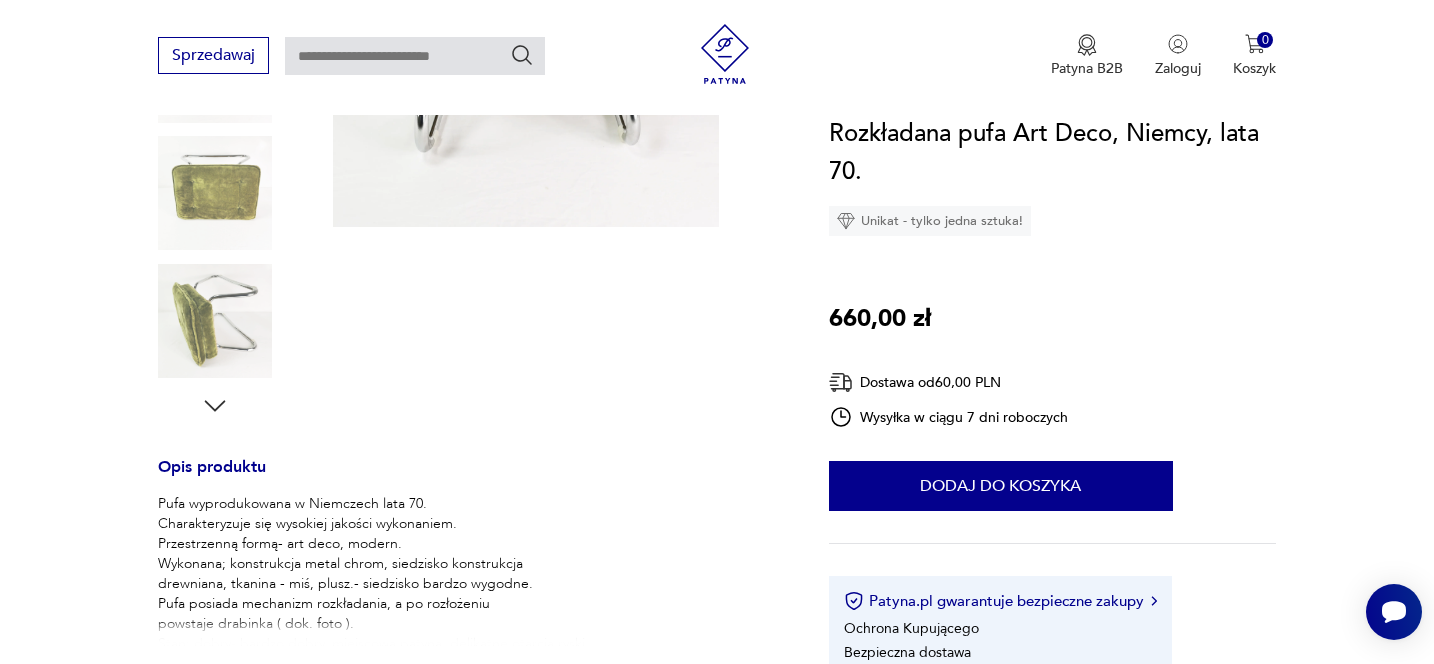 click at bounding box center (215, 321) 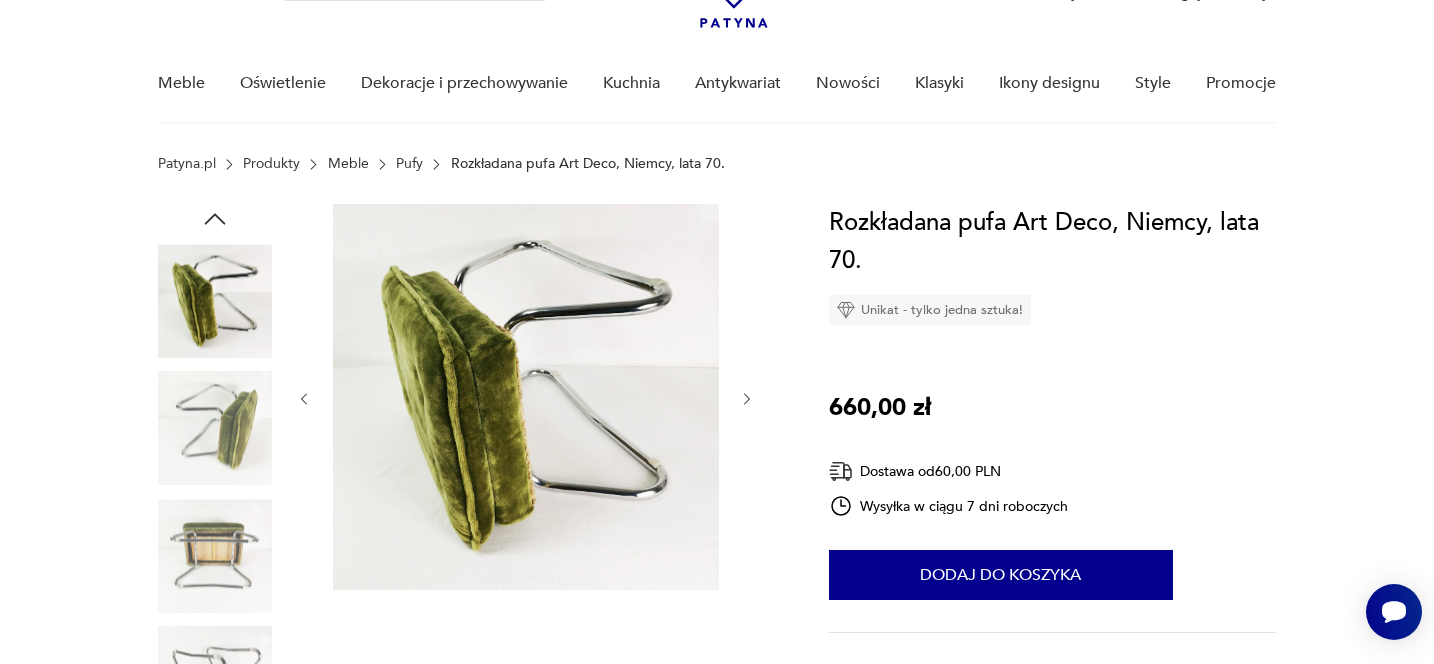scroll, scrollTop: 114, scrollLeft: 0, axis: vertical 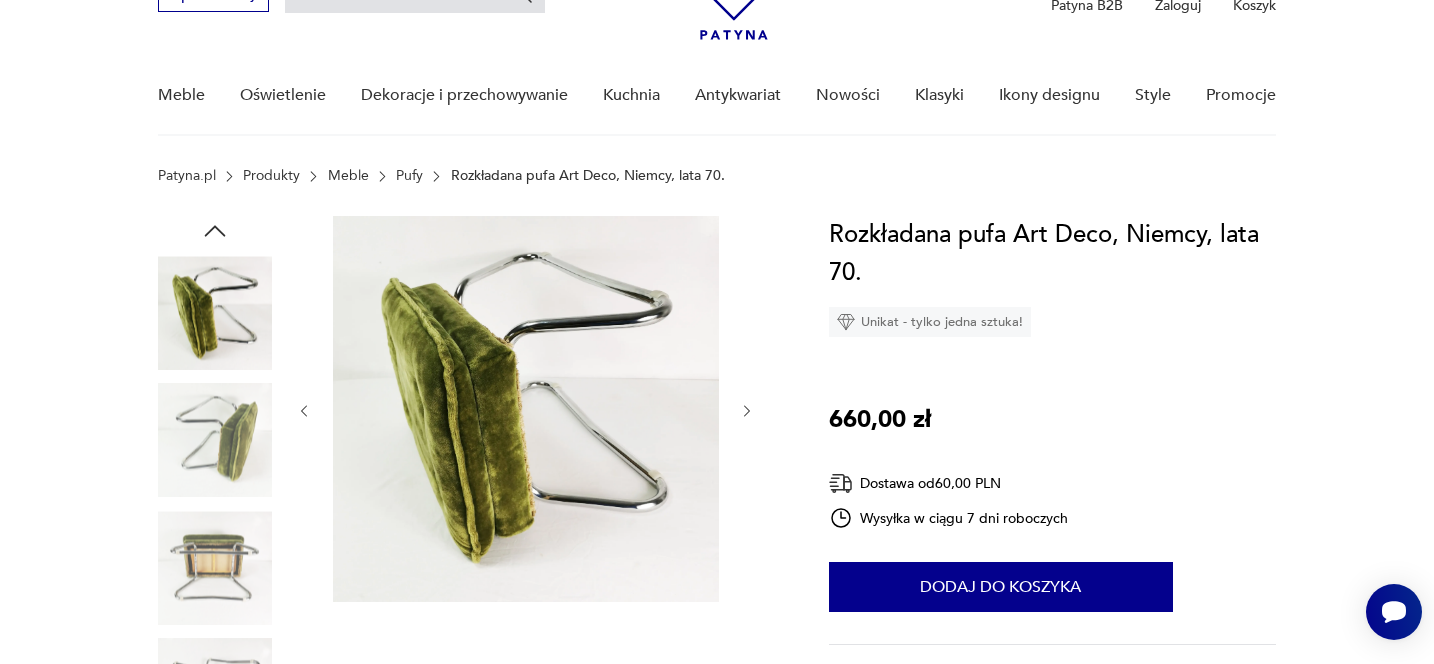 click at bounding box center [215, 313] 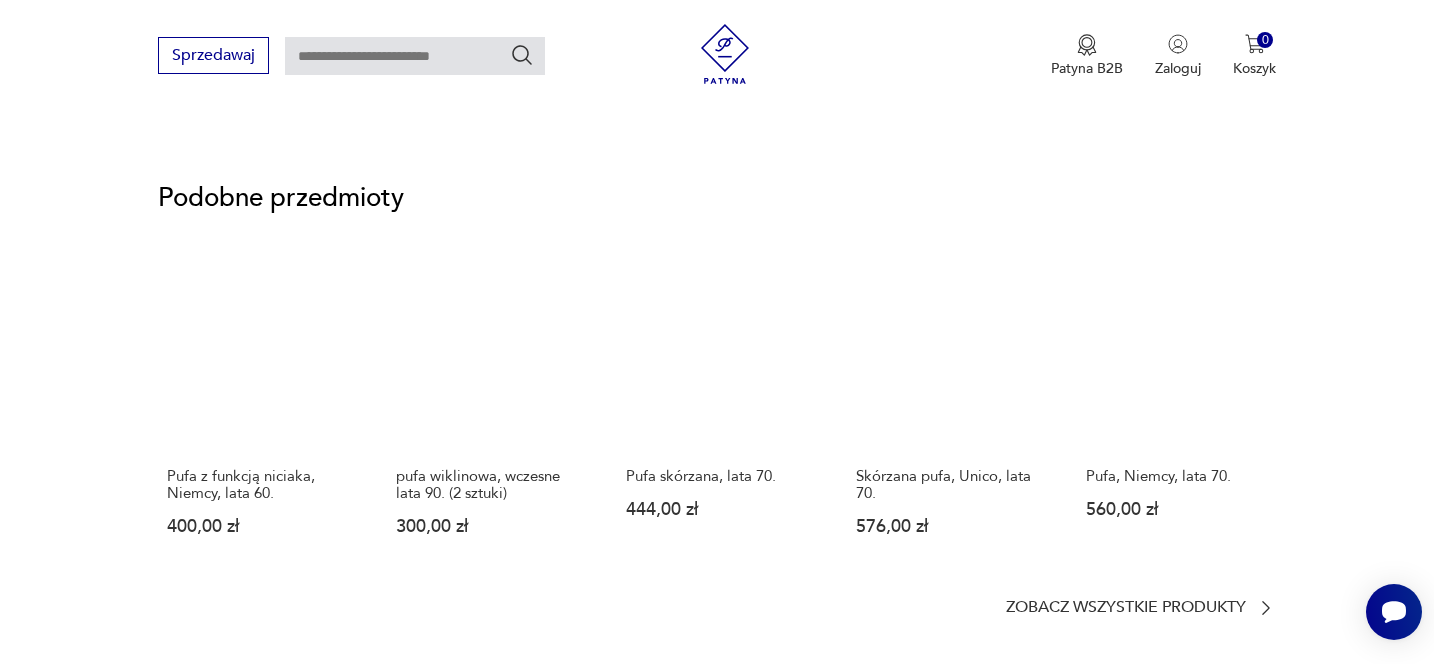scroll, scrollTop: 1530, scrollLeft: 0, axis: vertical 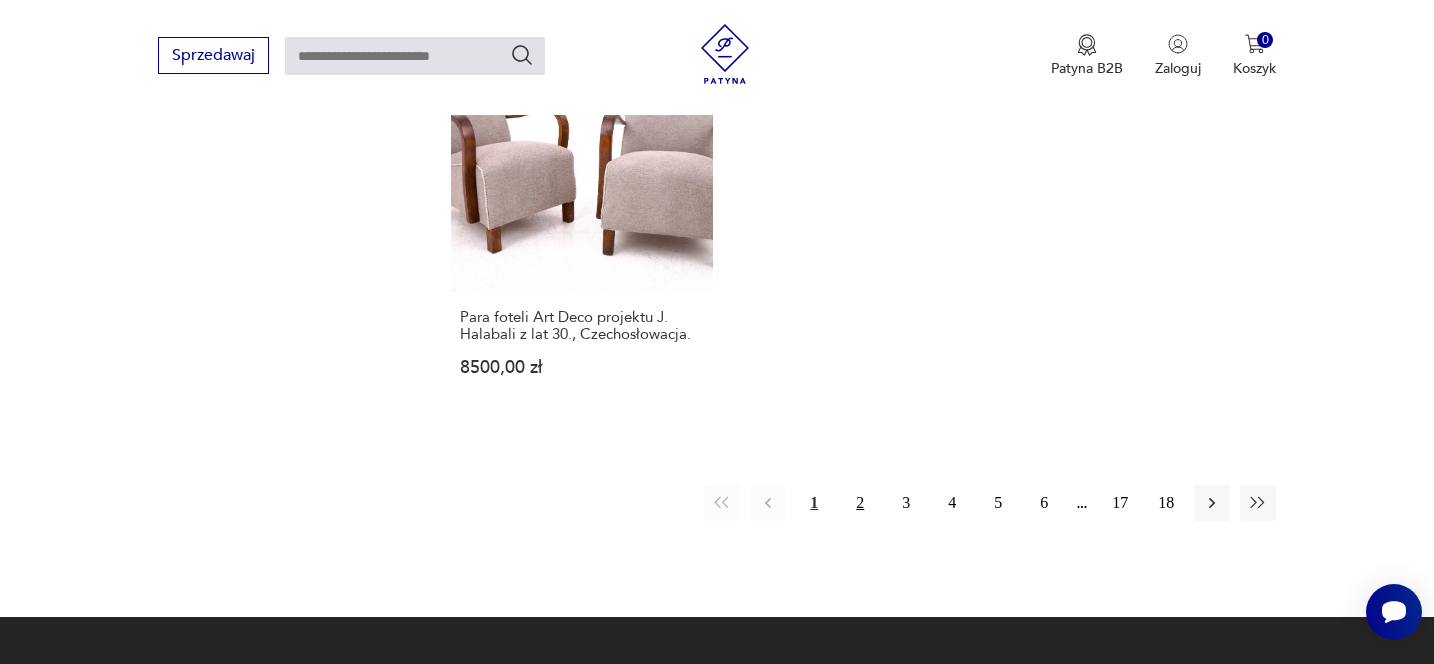 click on "2" at bounding box center (860, 503) 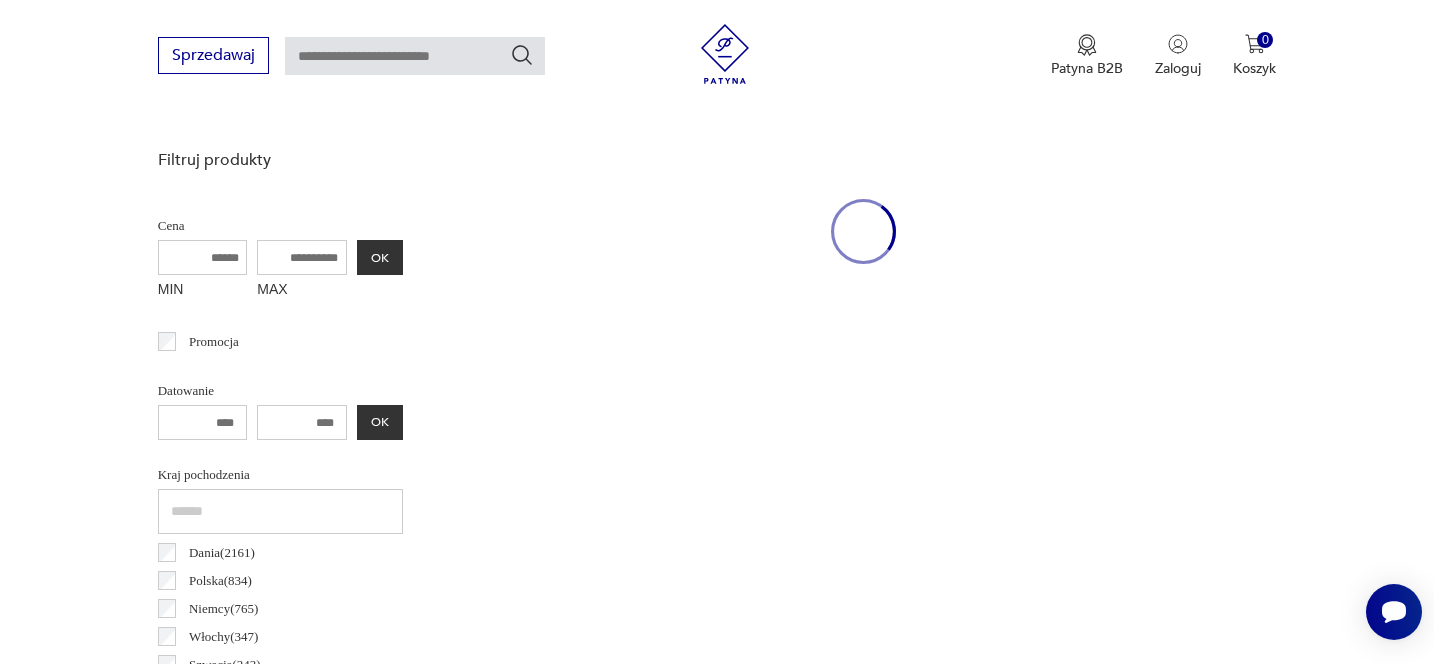 scroll, scrollTop: 531, scrollLeft: 0, axis: vertical 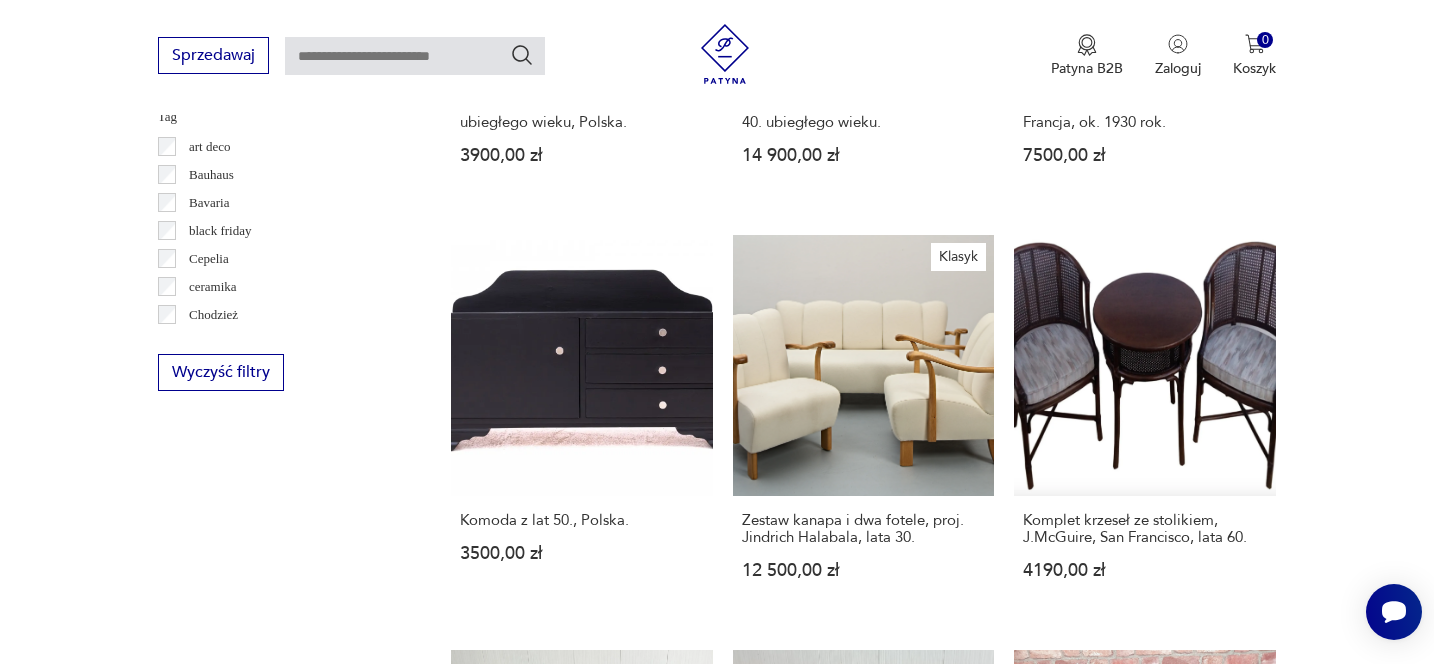 click on "Klasyk Zestaw kanapa i dwa fotele, proj. [PERSON], lata 30. 12 500,00 zł" at bounding box center [864, 427] 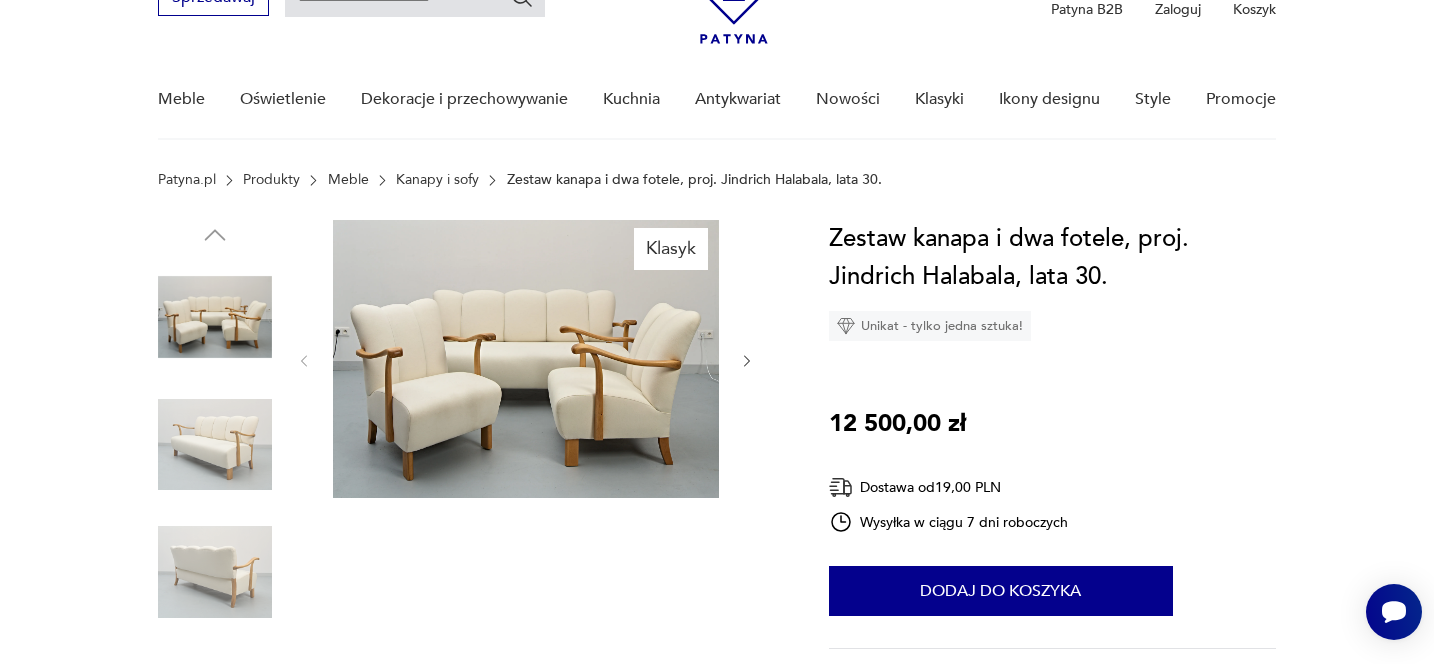 scroll, scrollTop: 111, scrollLeft: 0, axis: vertical 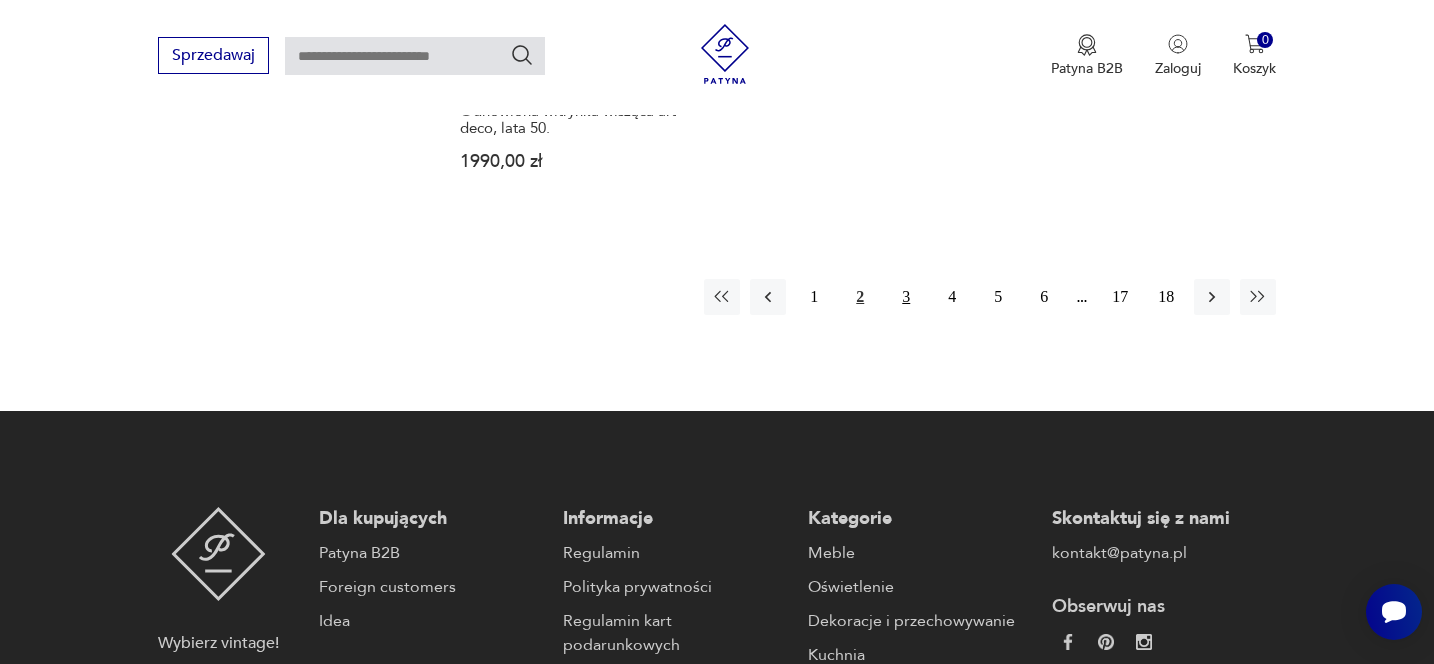 click on "3" at bounding box center (906, 297) 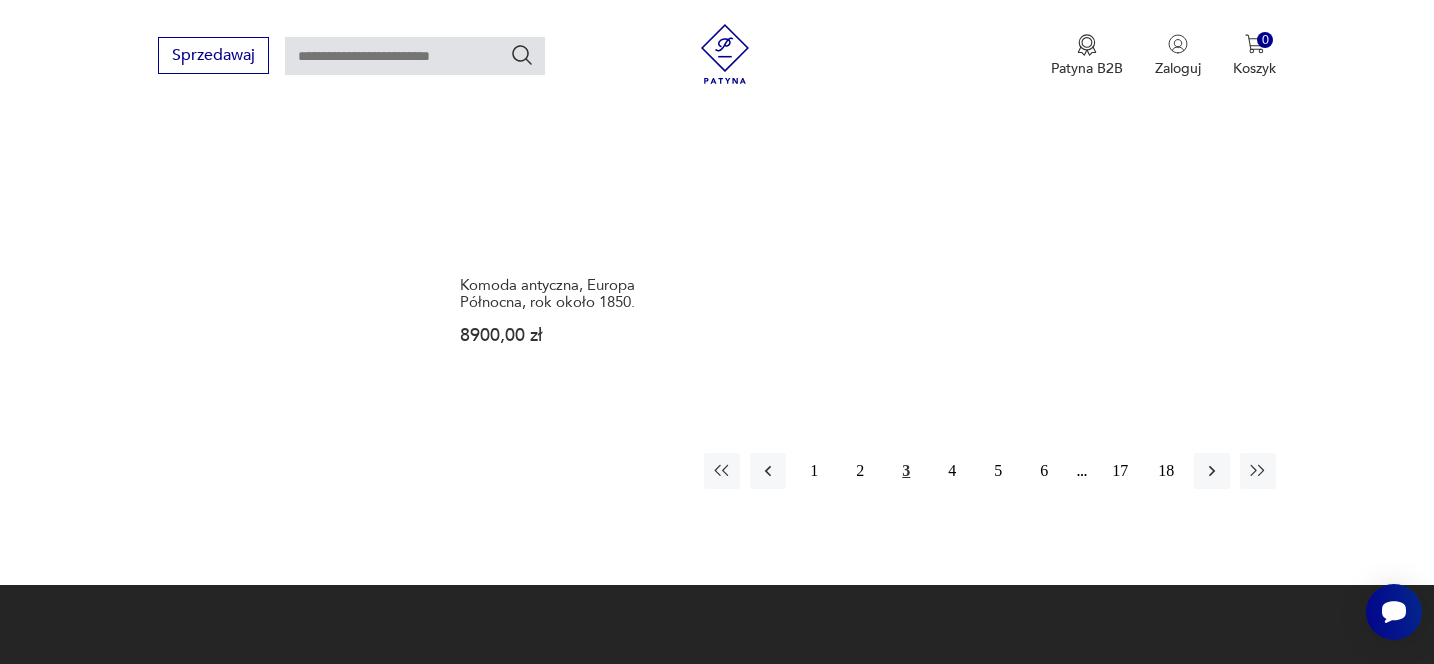 scroll, scrollTop: 2983, scrollLeft: 0, axis: vertical 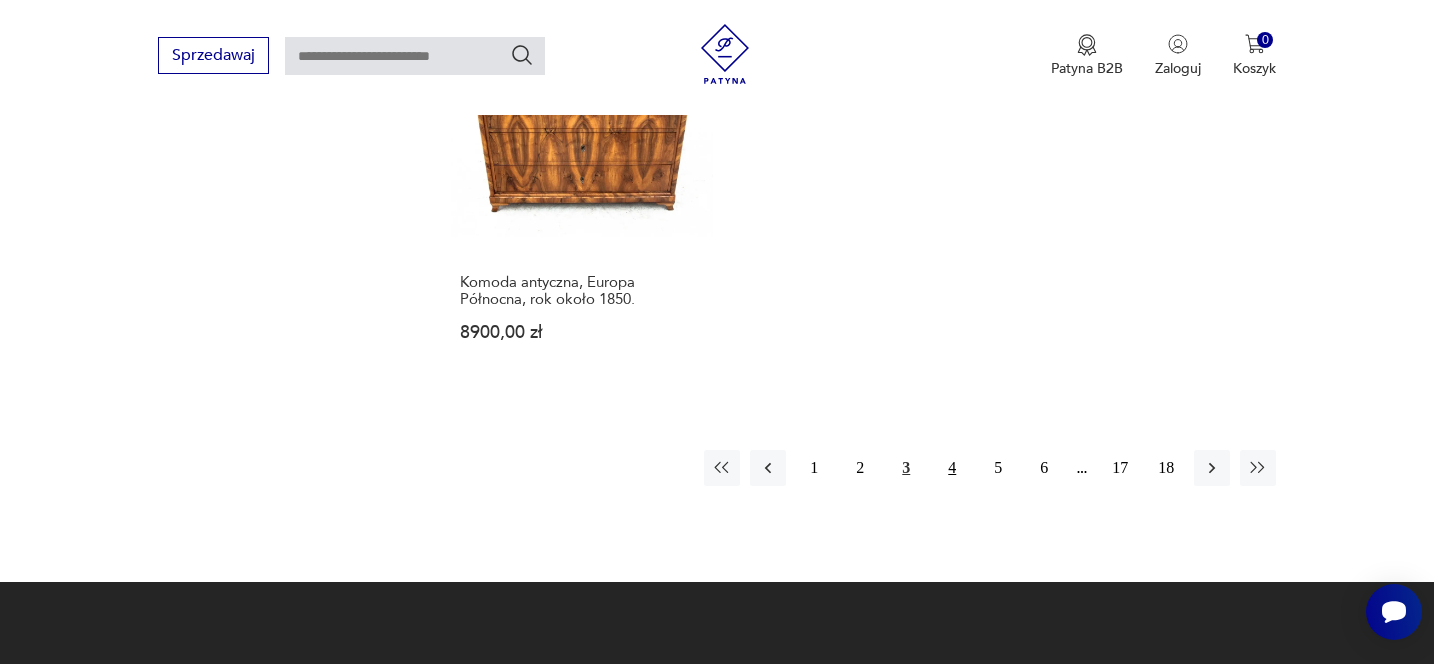 click on "4" at bounding box center [952, 468] 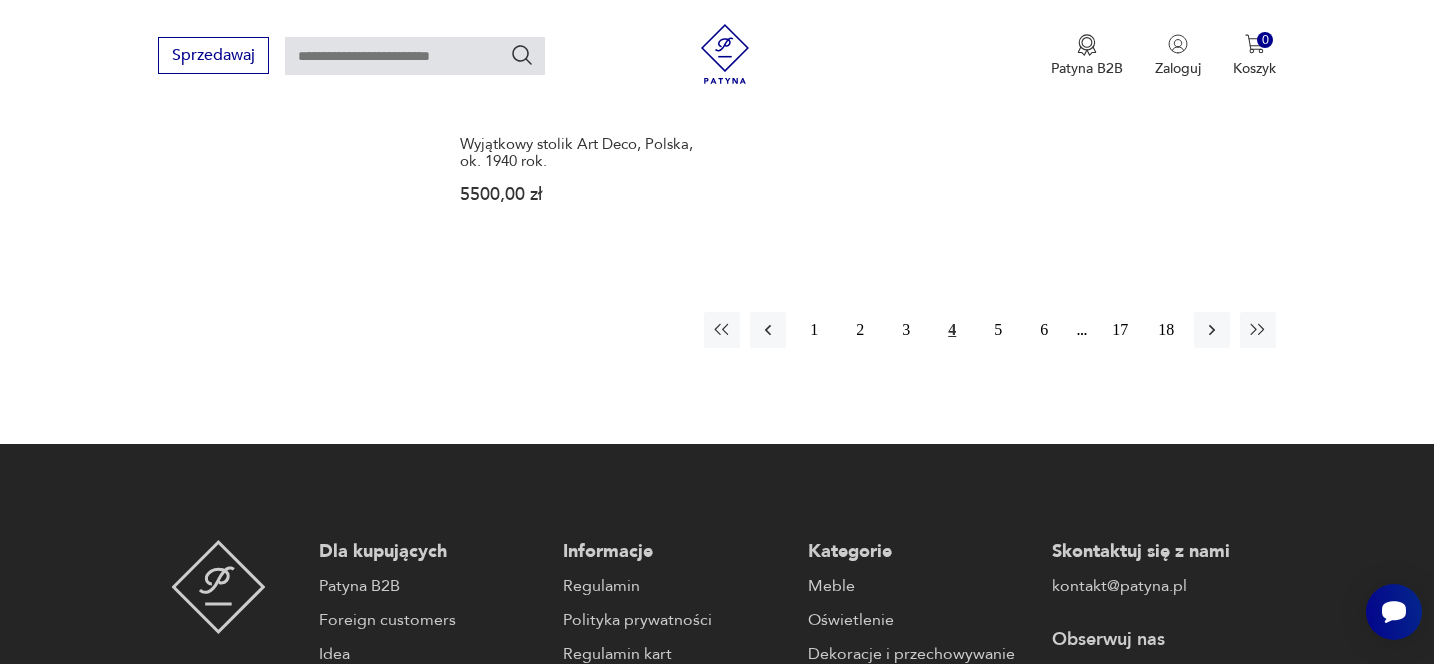 scroll, scrollTop: 3122, scrollLeft: 0, axis: vertical 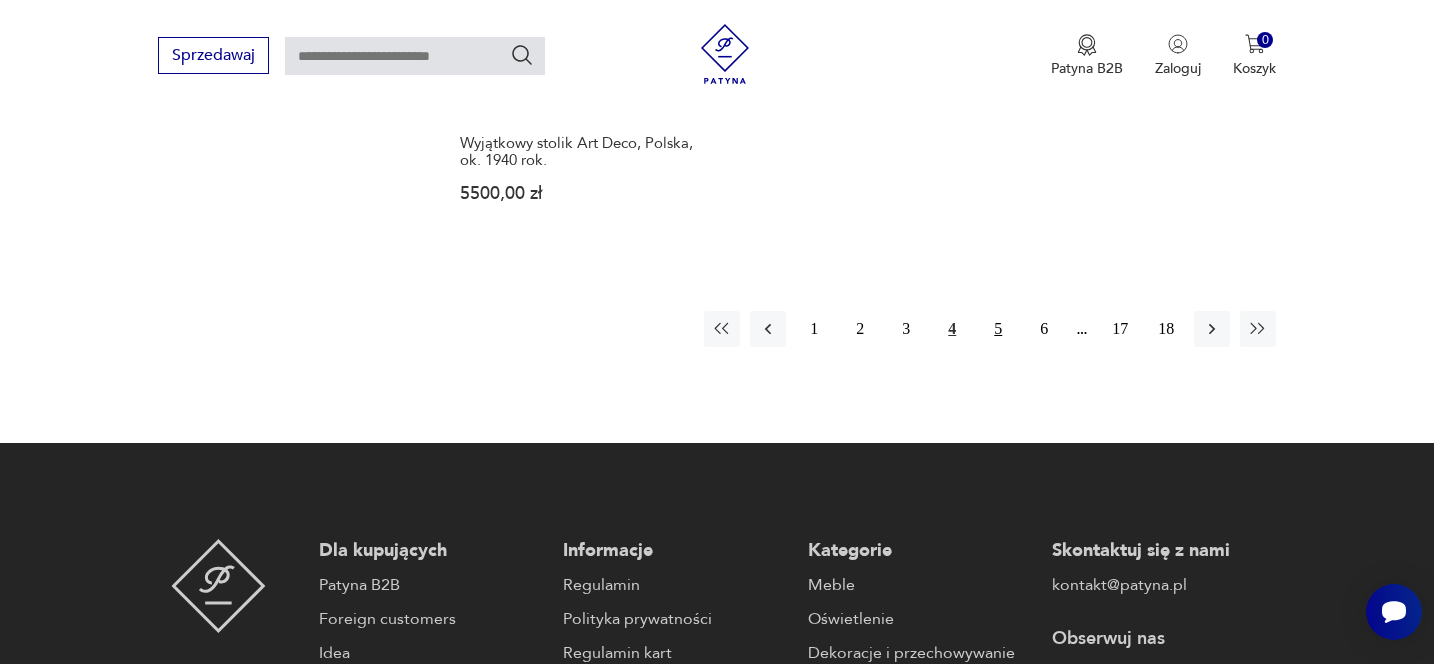click on "5" at bounding box center (998, 329) 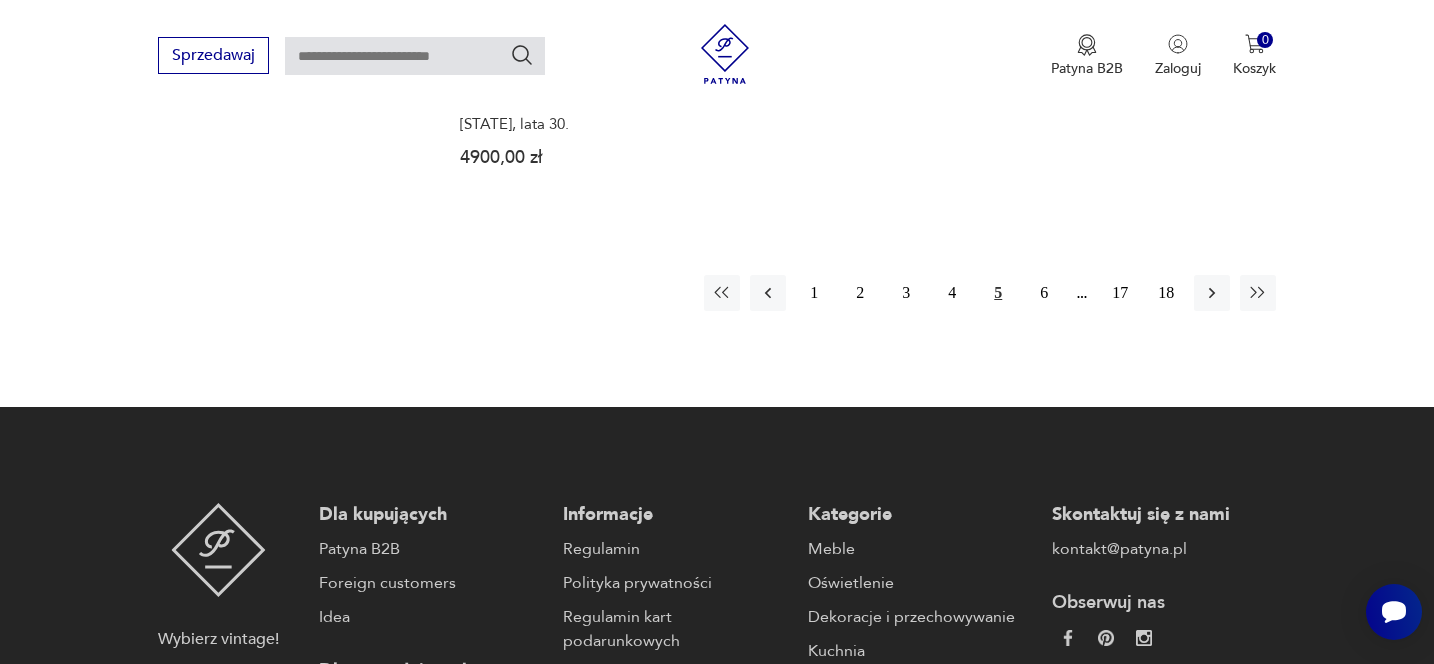 scroll, scrollTop: 3176, scrollLeft: 0, axis: vertical 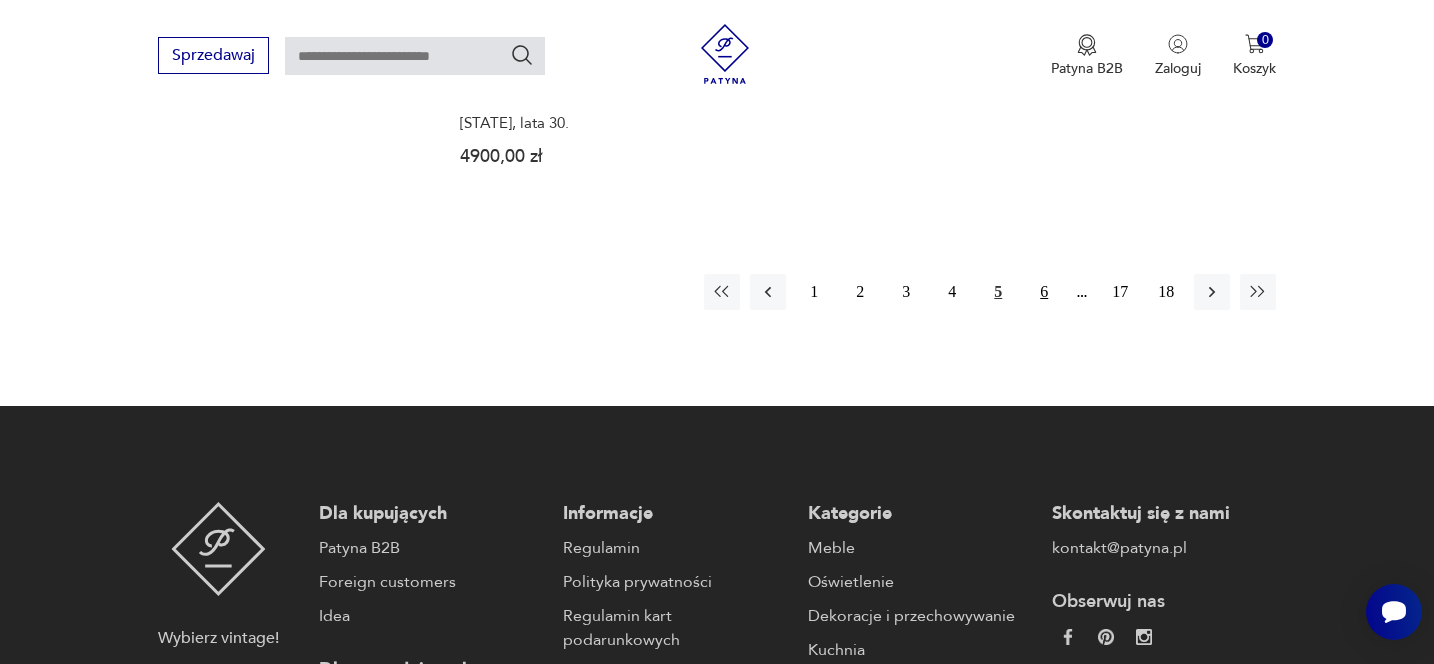click on "6" at bounding box center [1044, 292] 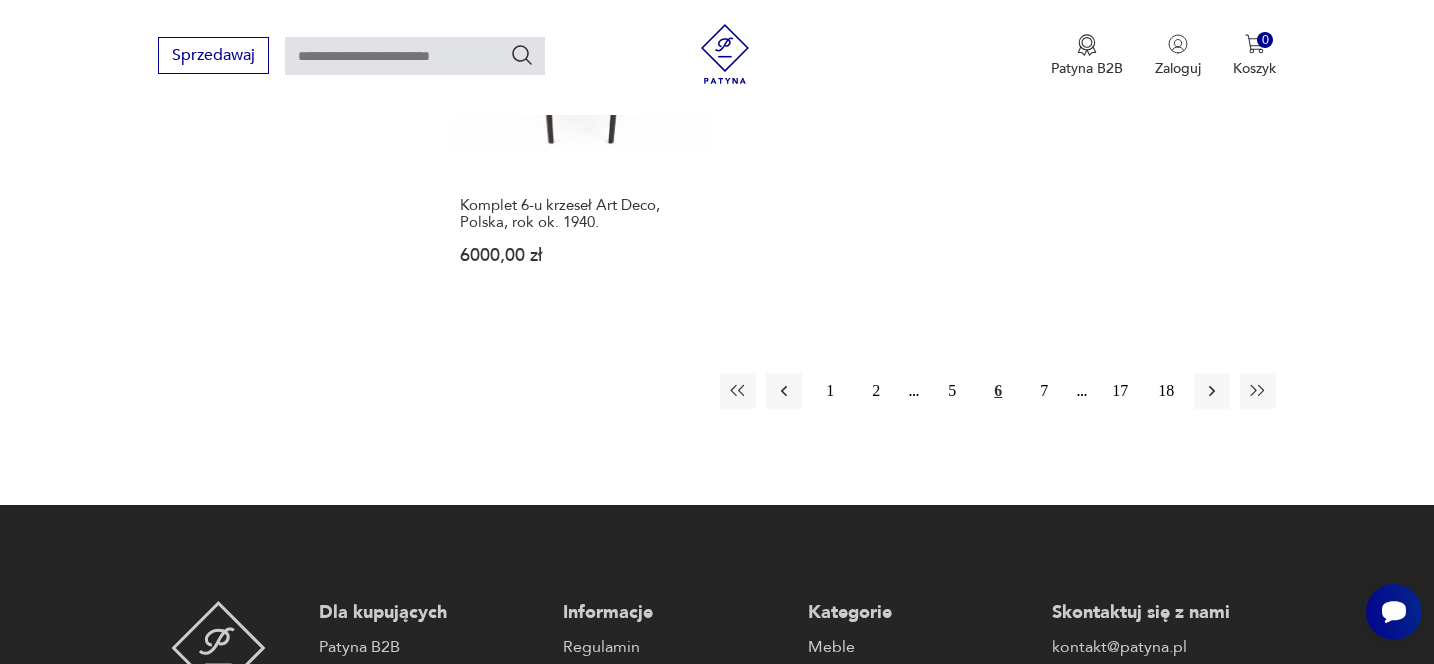 scroll, scrollTop: 3082, scrollLeft: 0, axis: vertical 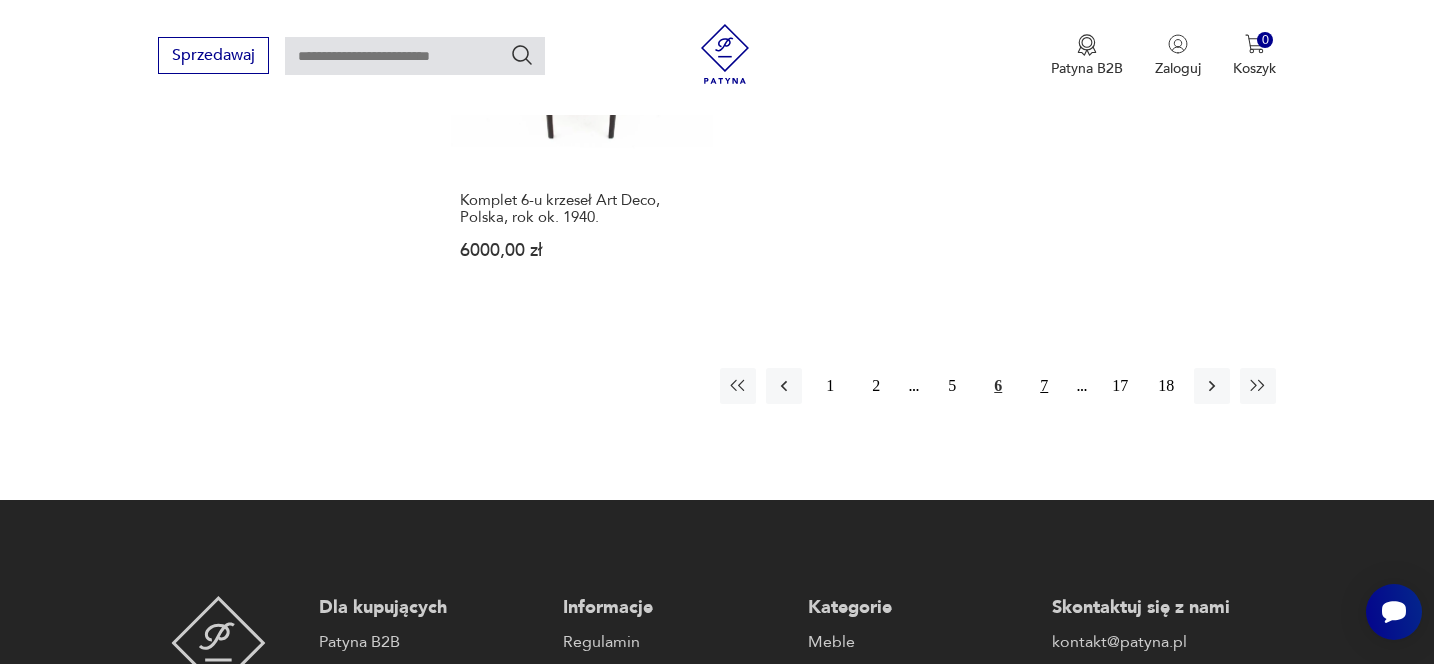 click on "7" at bounding box center [1044, 386] 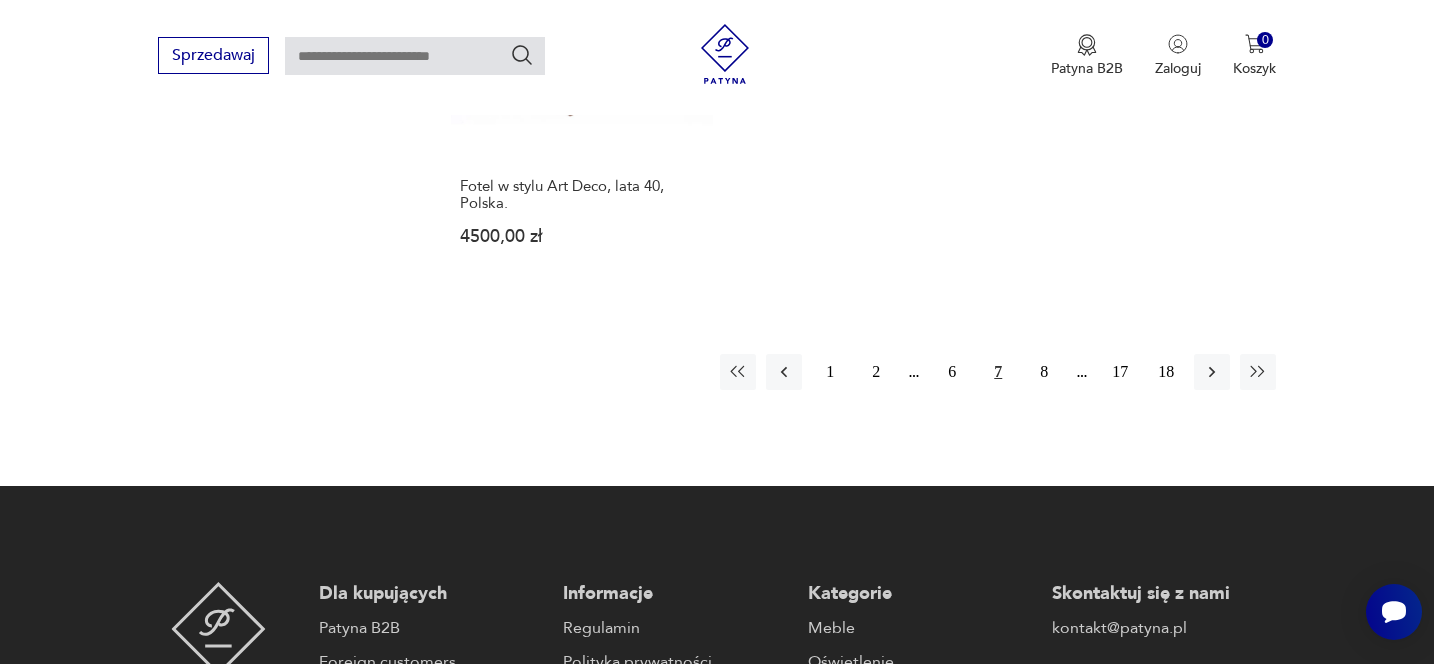 scroll, scrollTop: 3078, scrollLeft: 0, axis: vertical 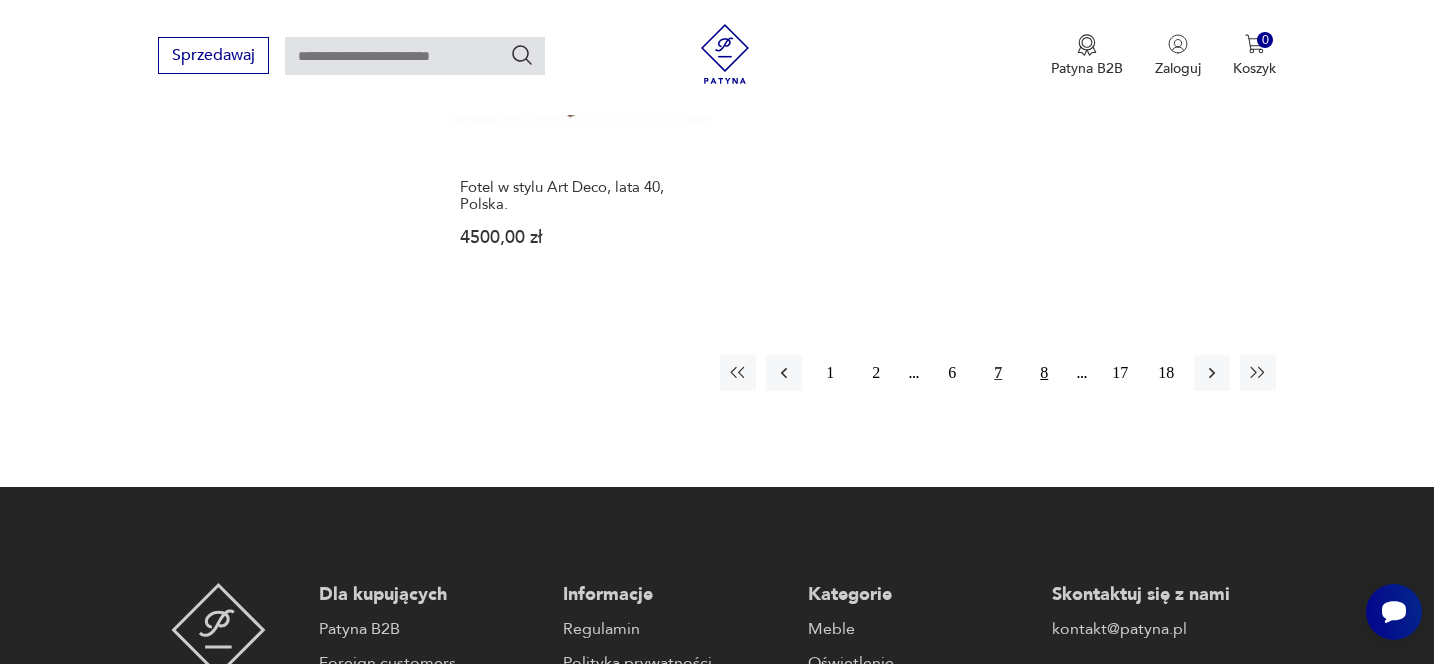 click on "8" at bounding box center [1044, 373] 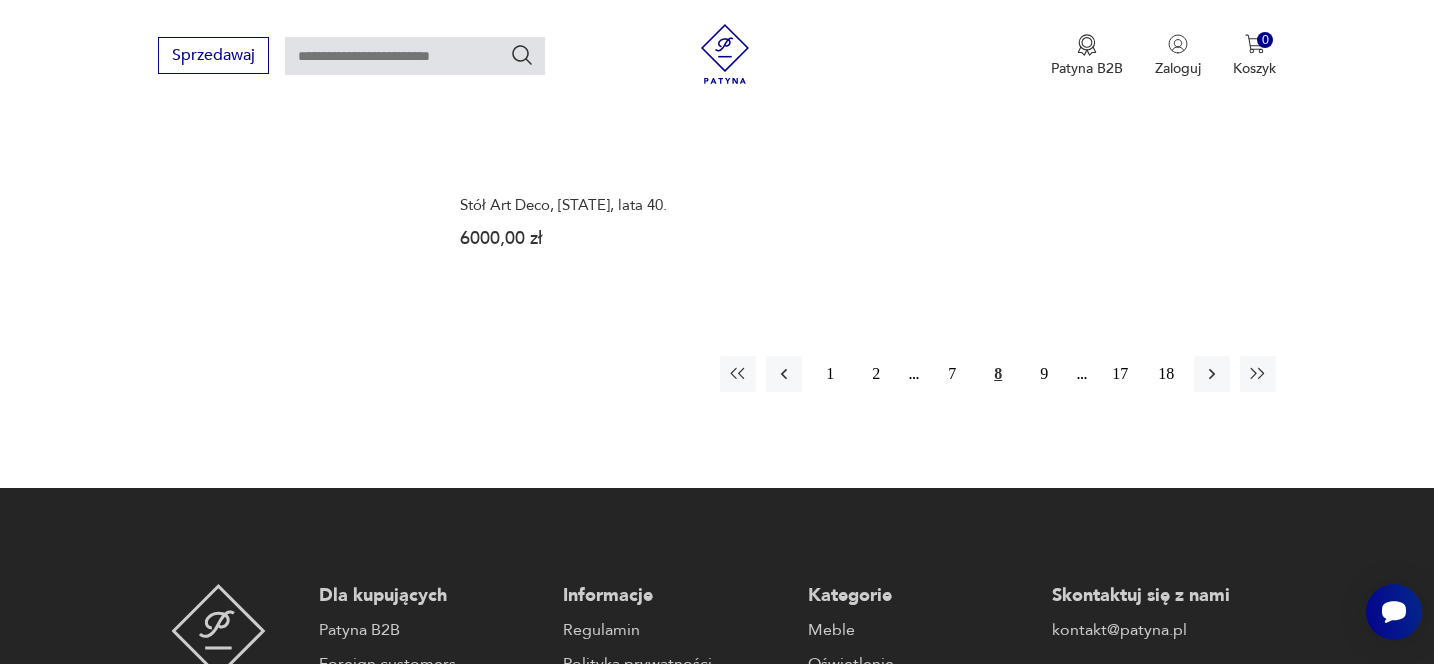 scroll, scrollTop: 3095, scrollLeft: 0, axis: vertical 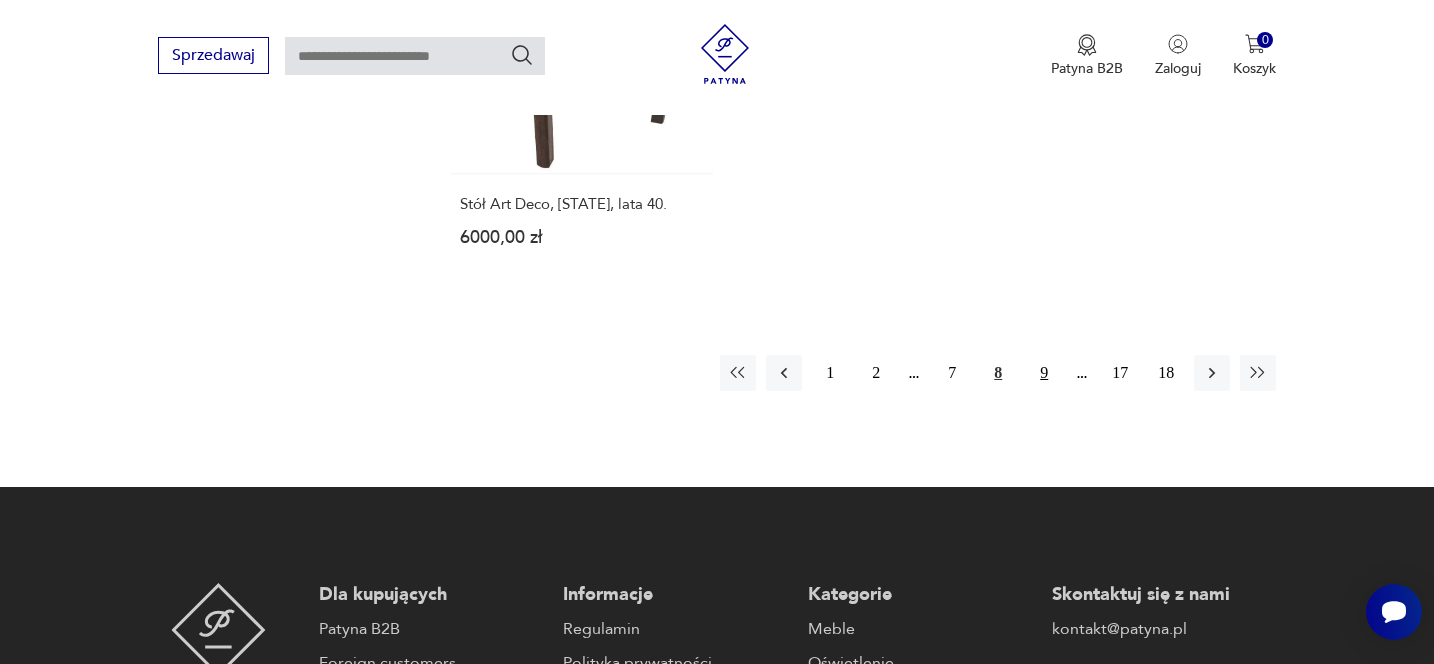 click on "9" at bounding box center (1044, 373) 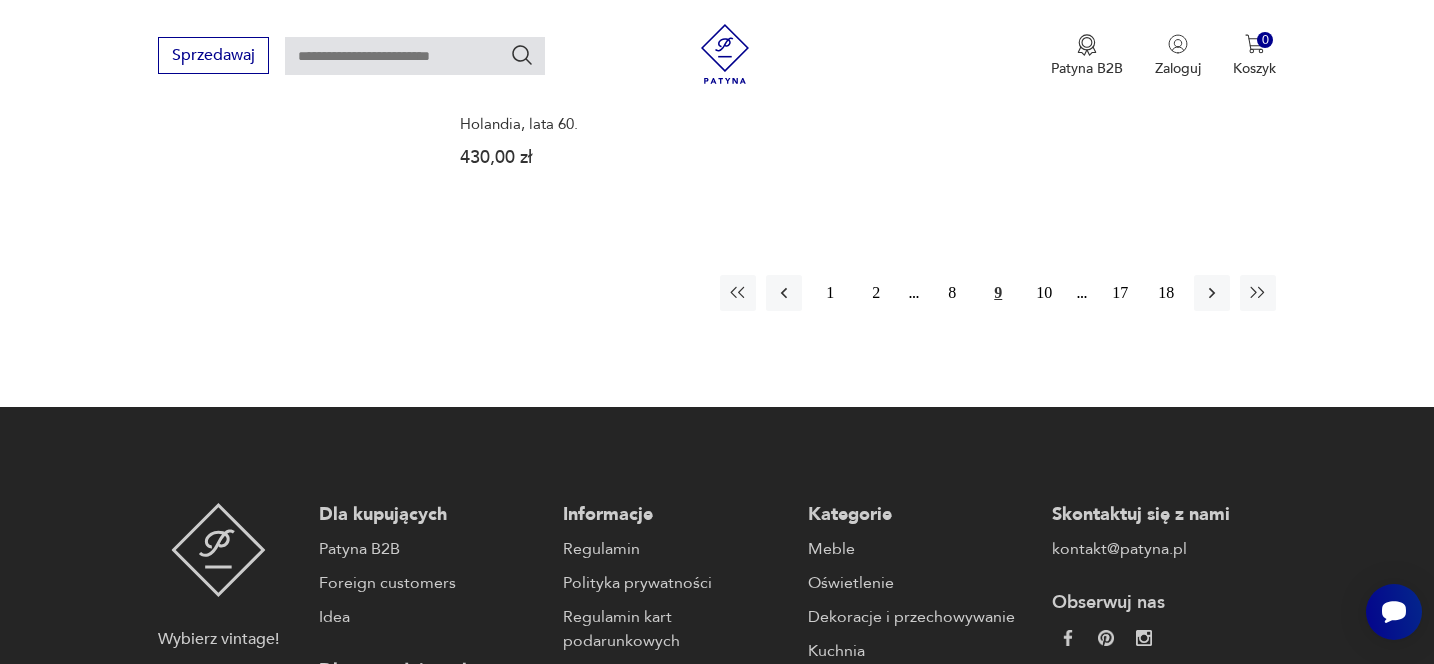 scroll, scrollTop: 3176, scrollLeft: 0, axis: vertical 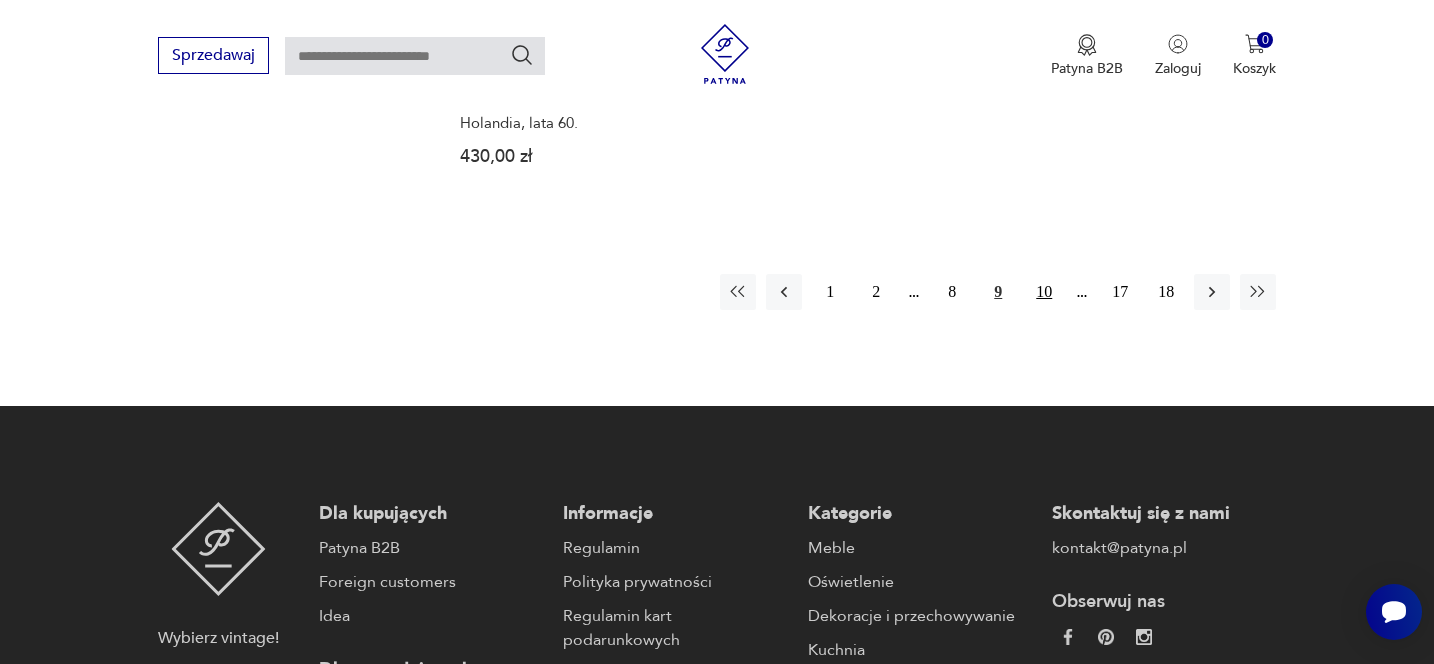 click on "10" at bounding box center [1044, 292] 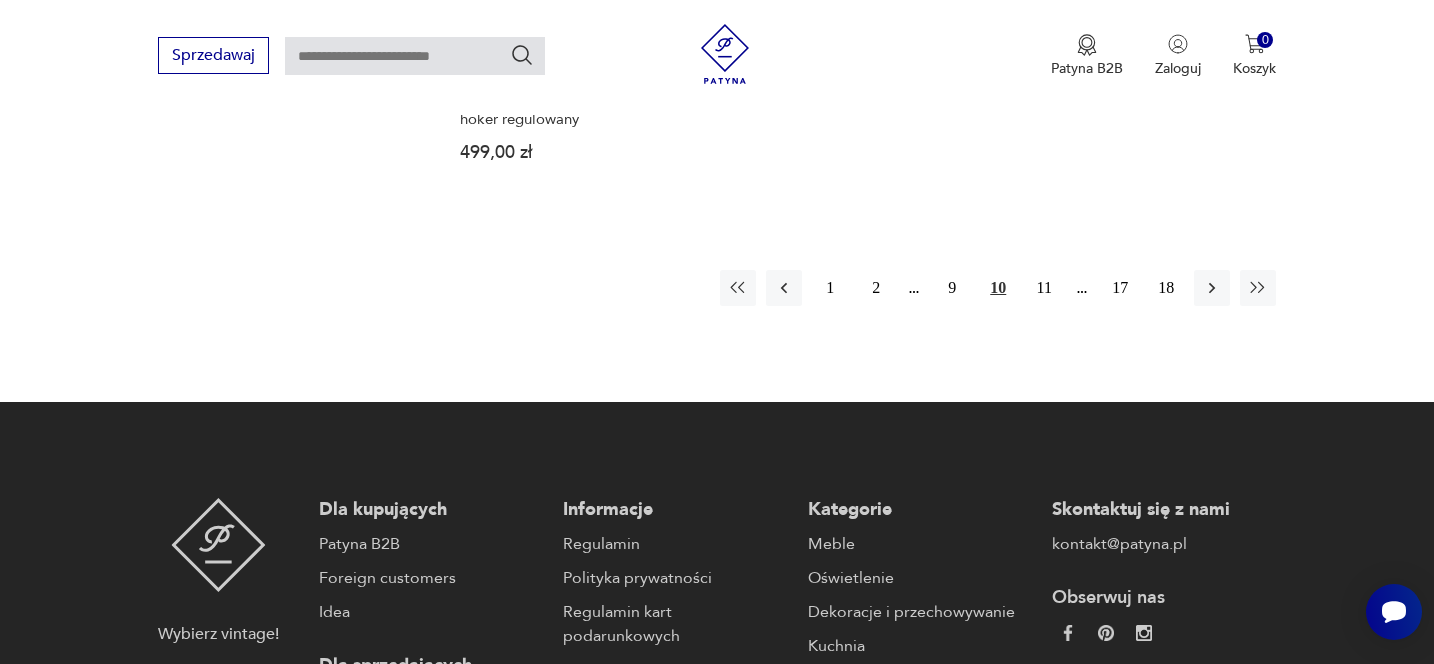 scroll, scrollTop: 3234, scrollLeft: 0, axis: vertical 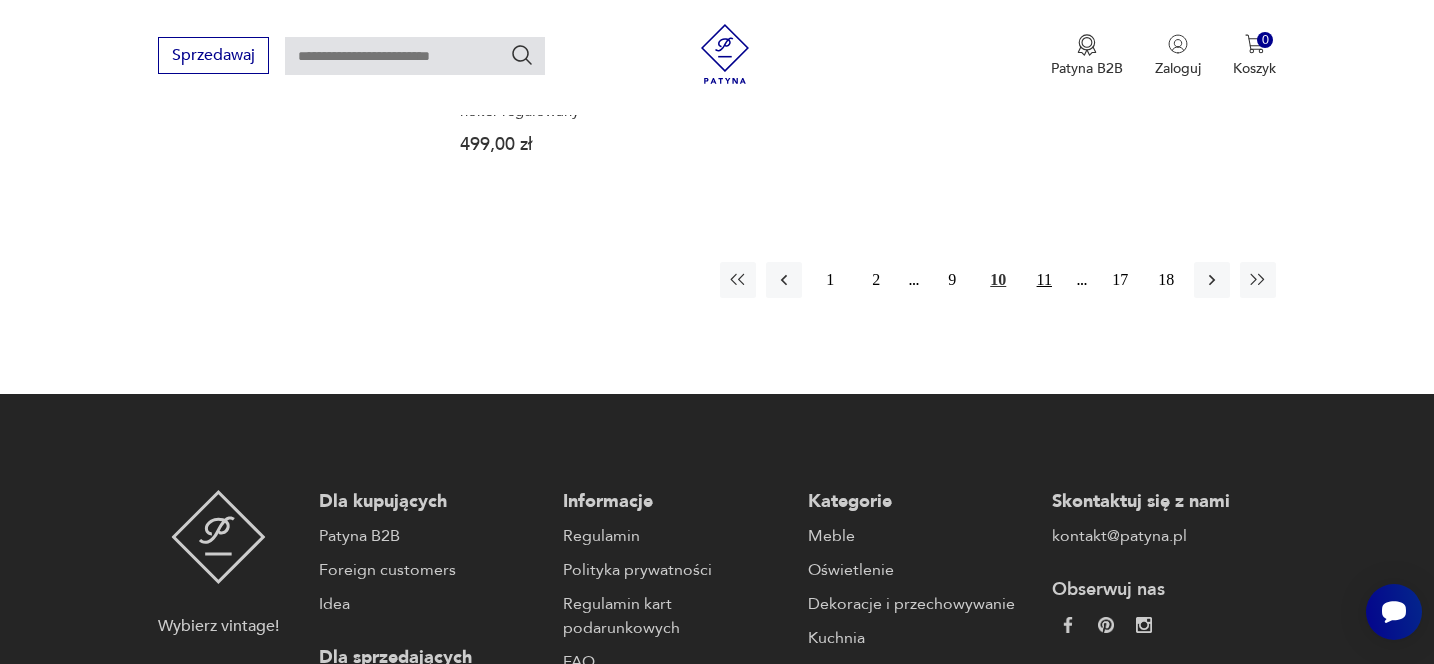 click on "11" at bounding box center (1044, 280) 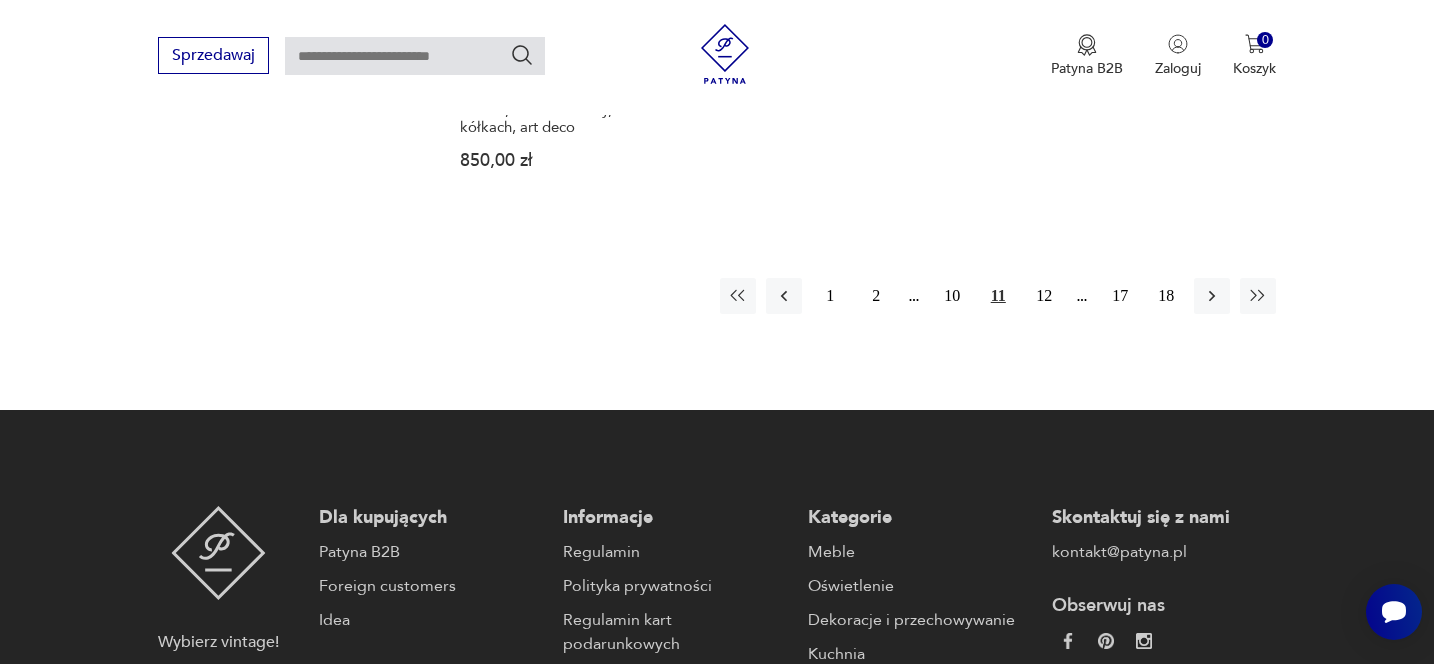 scroll, scrollTop: 3210, scrollLeft: 0, axis: vertical 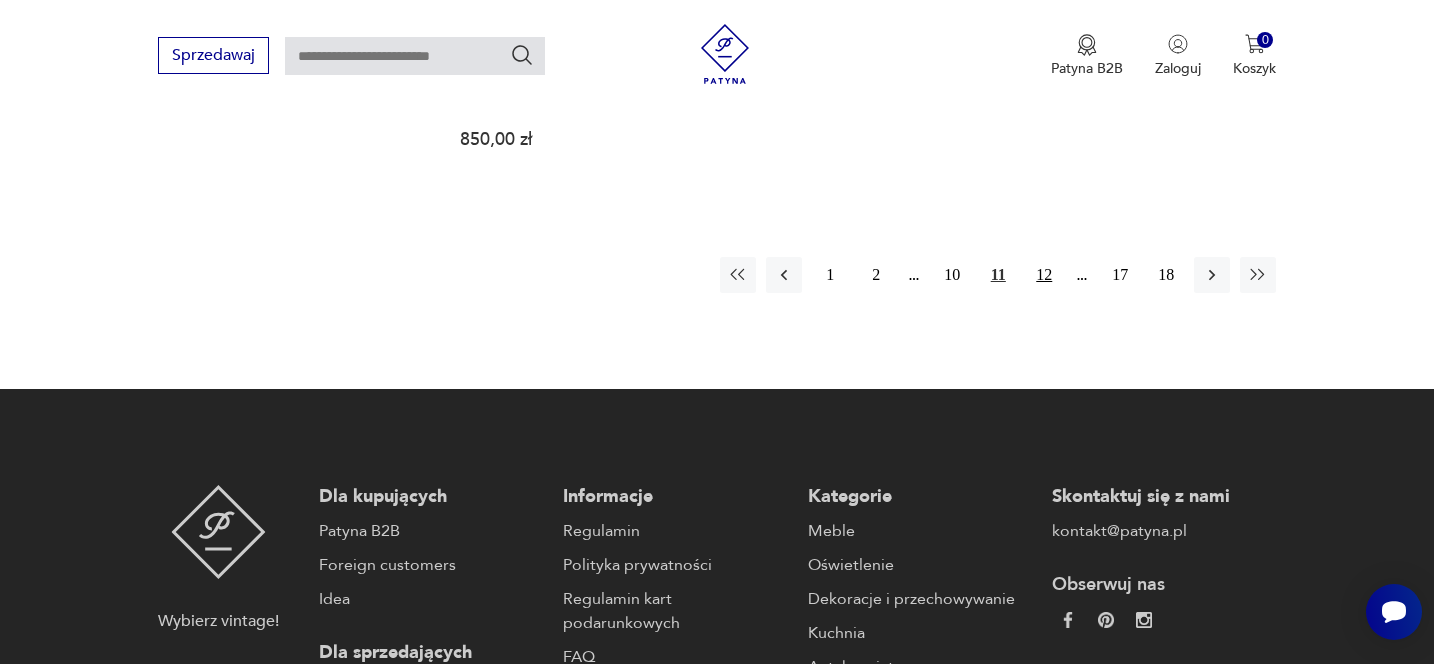 click on "12" at bounding box center [1044, 275] 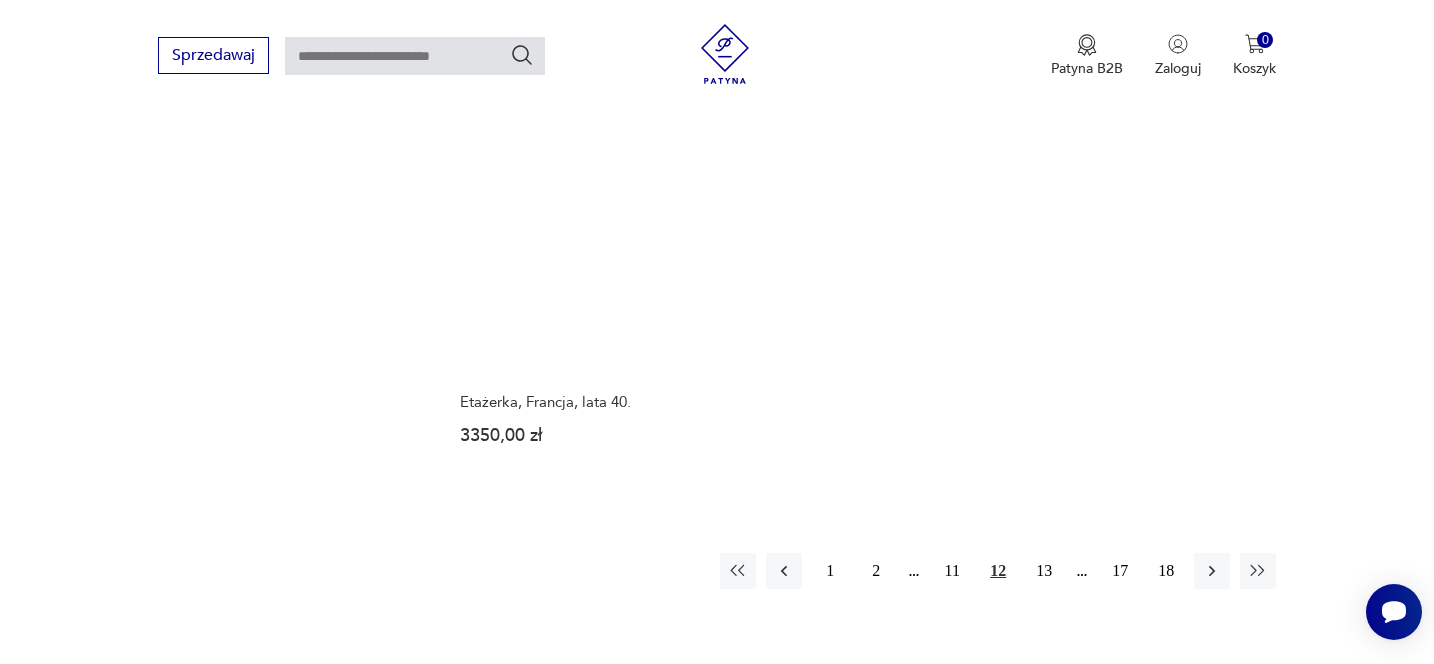 scroll, scrollTop: 2923, scrollLeft: 0, axis: vertical 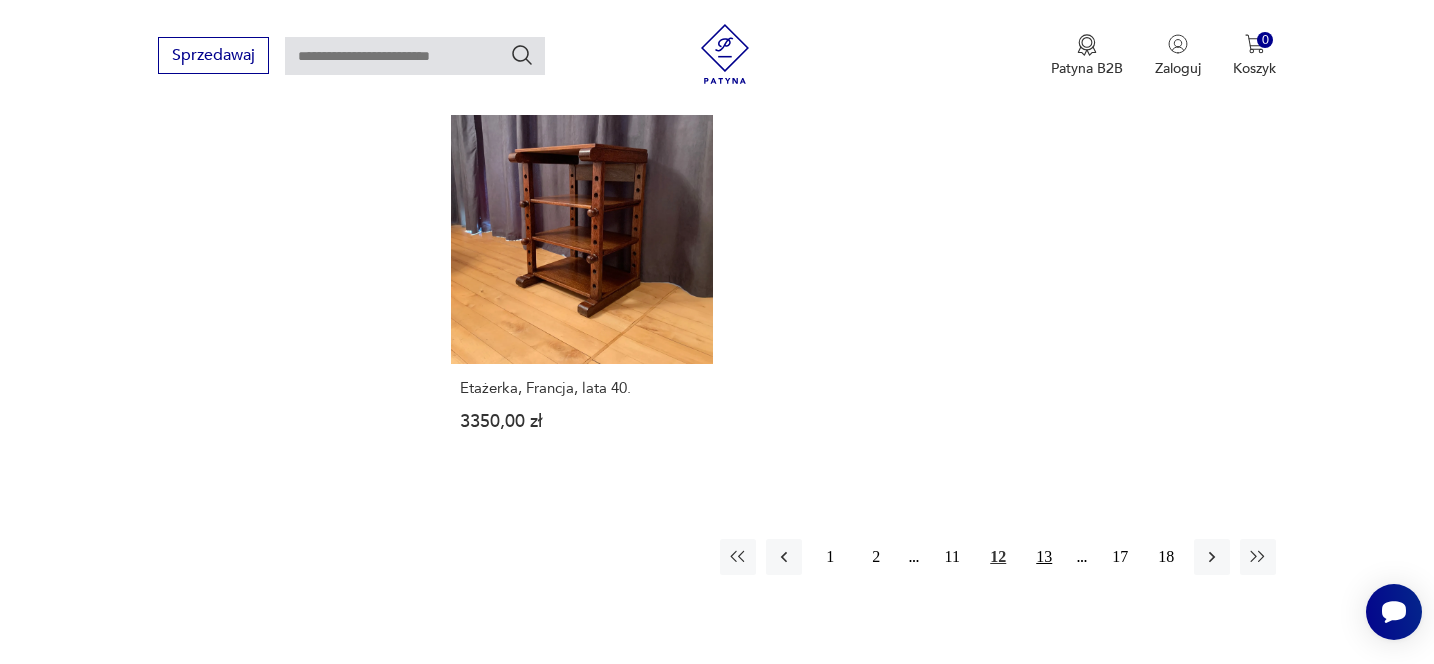 click on "13" at bounding box center [1044, 557] 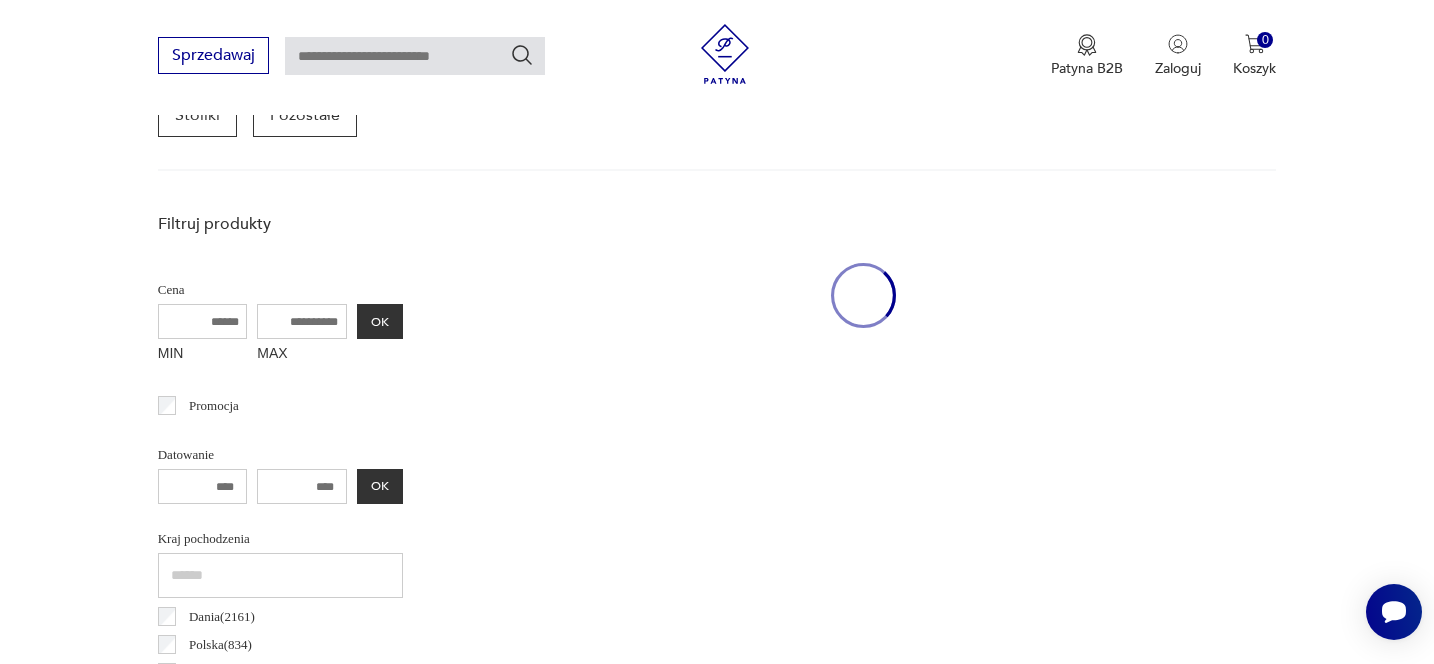 scroll, scrollTop: 531, scrollLeft: 0, axis: vertical 